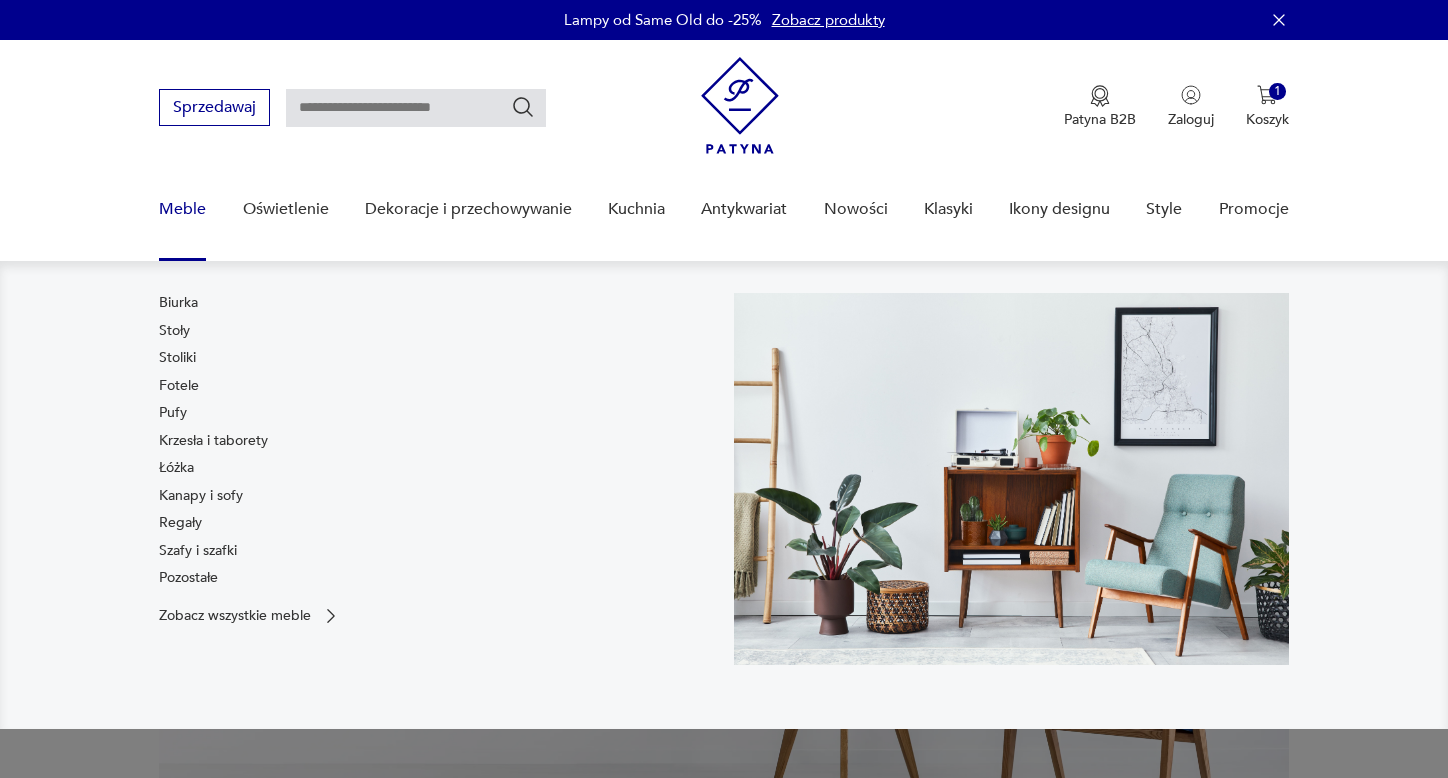 scroll, scrollTop: 0, scrollLeft: 0, axis: both 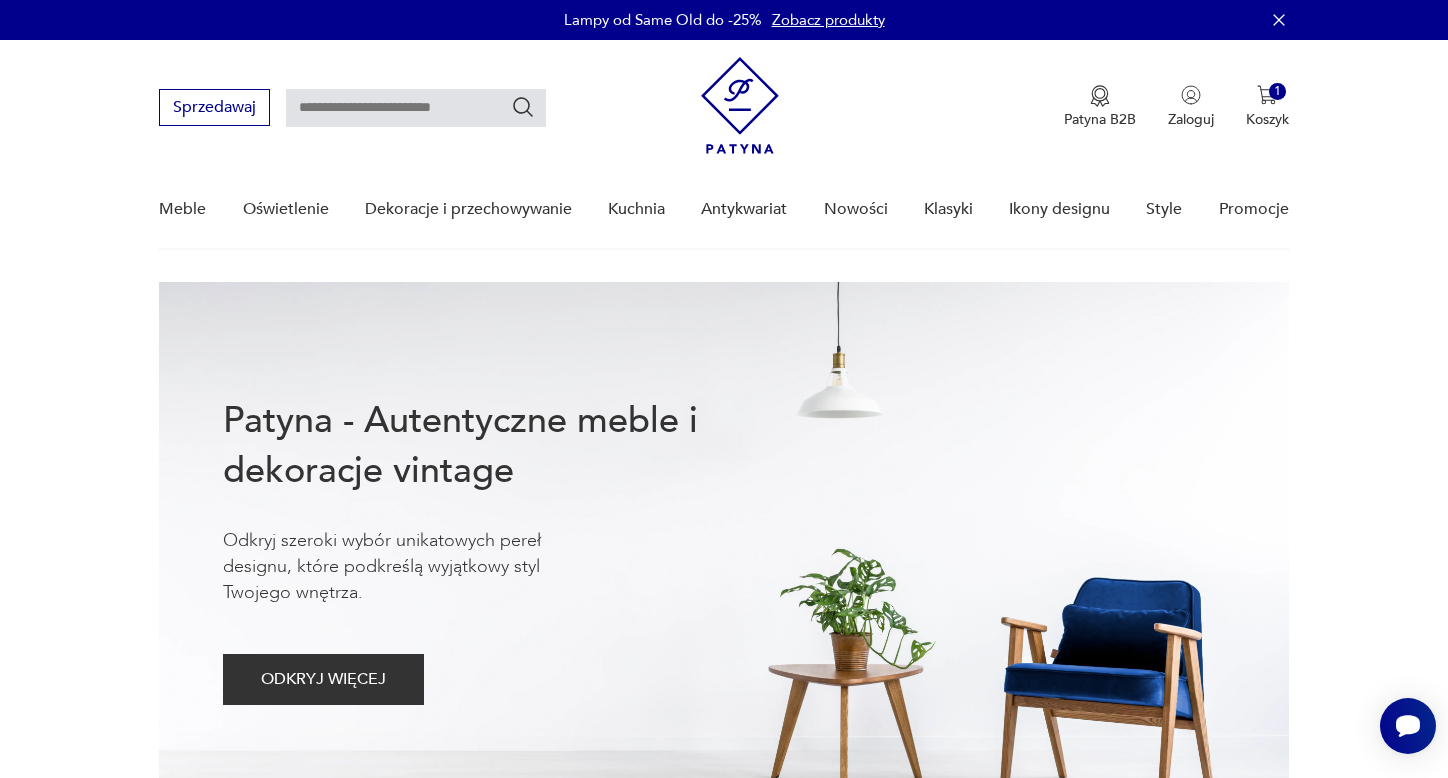 click at bounding box center (416, 108) 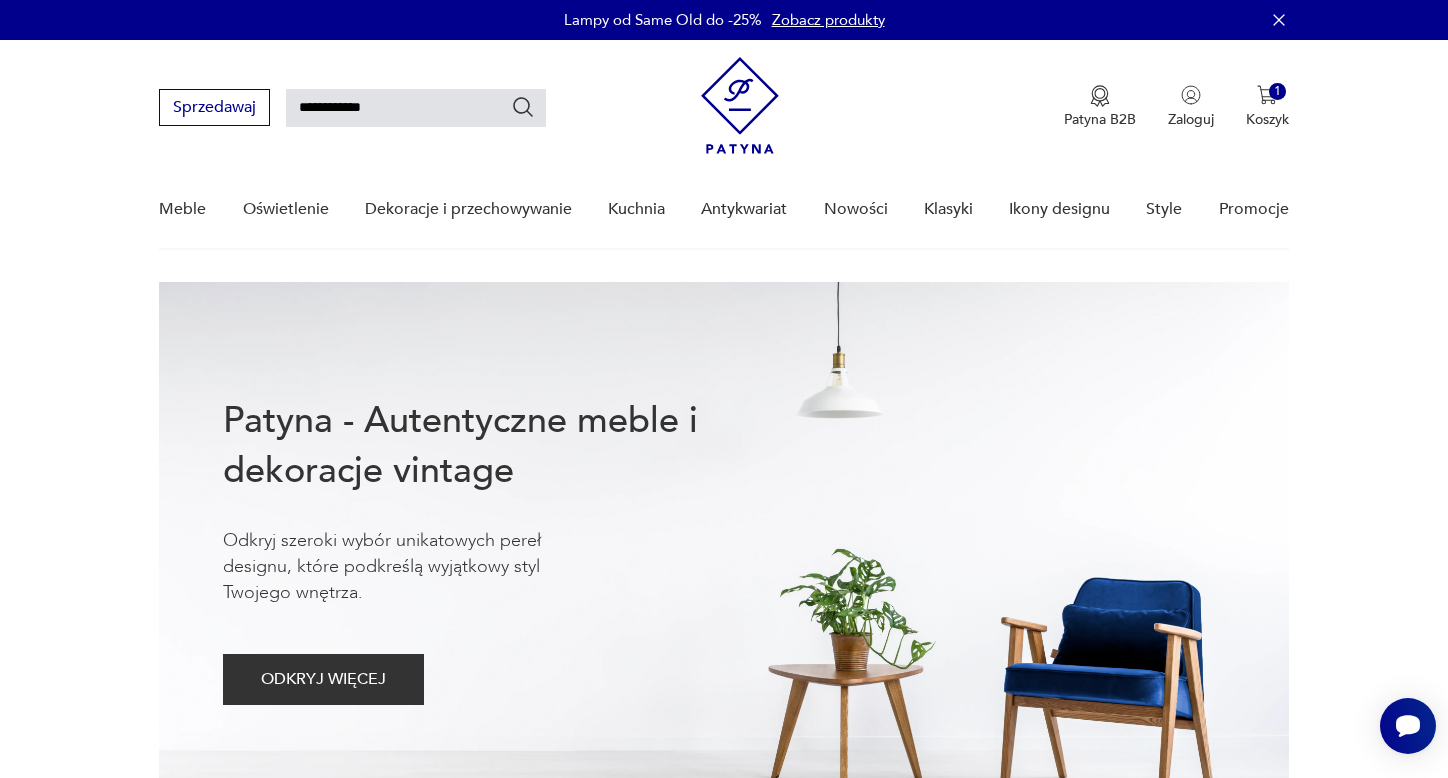 click at bounding box center (523, 107) 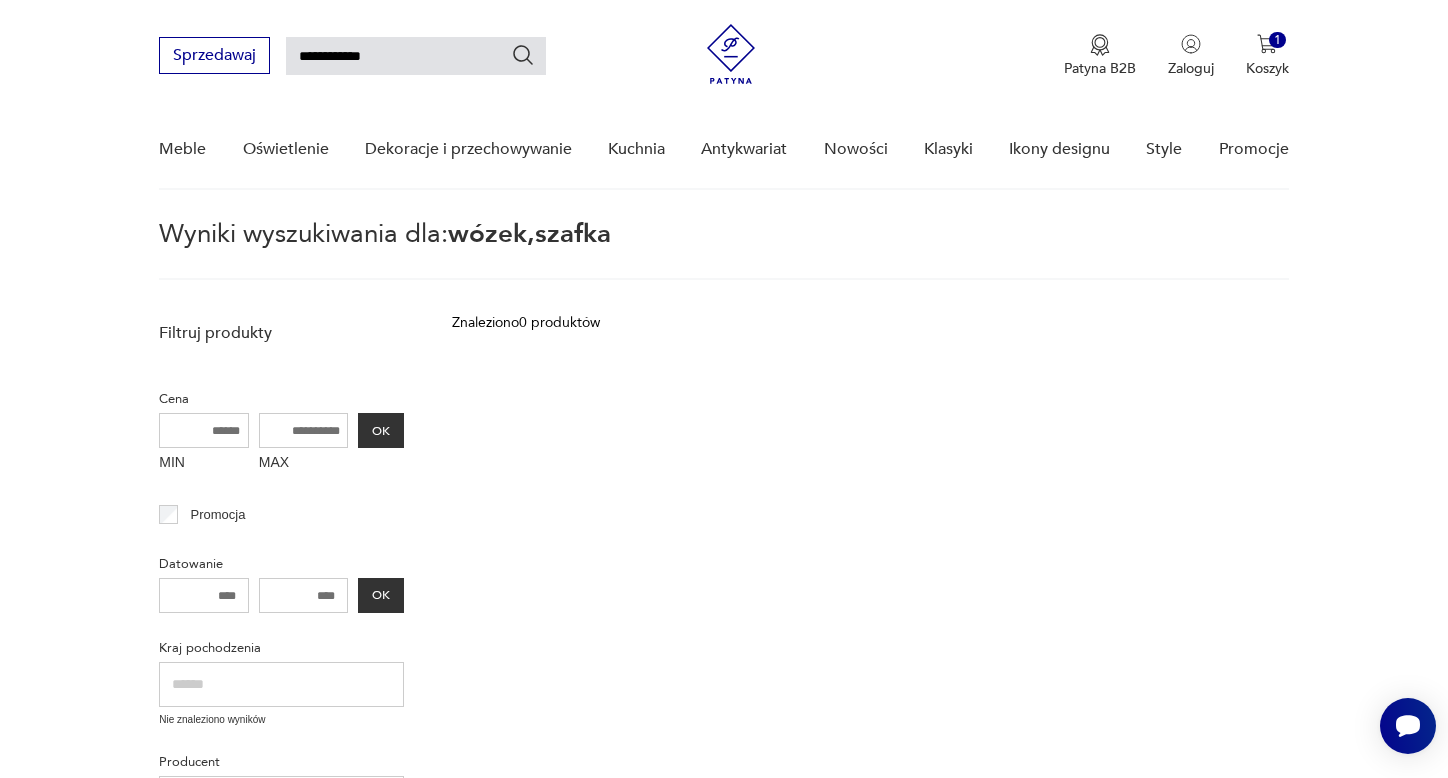 scroll, scrollTop: 0, scrollLeft: 0, axis: both 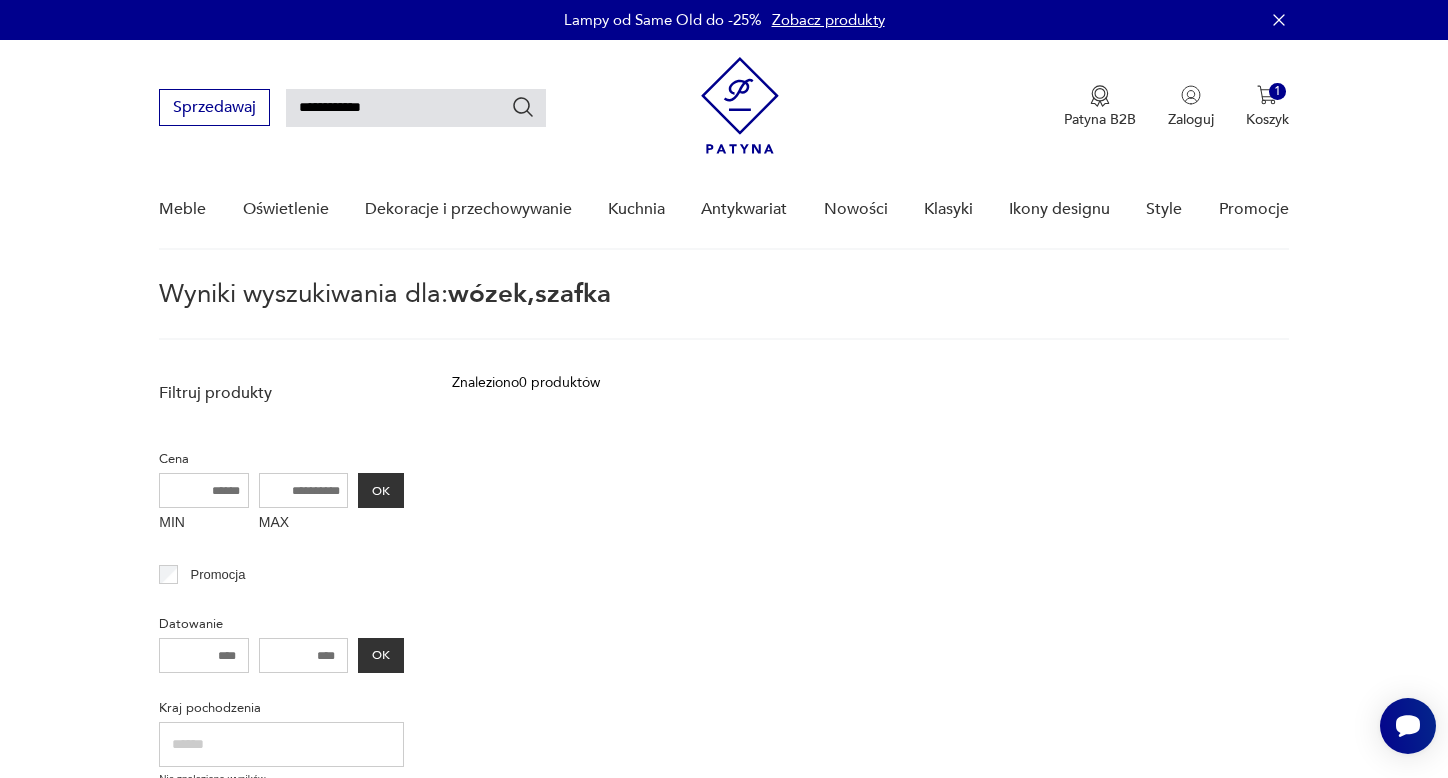 click on "**********" at bounding box center [416, 108] 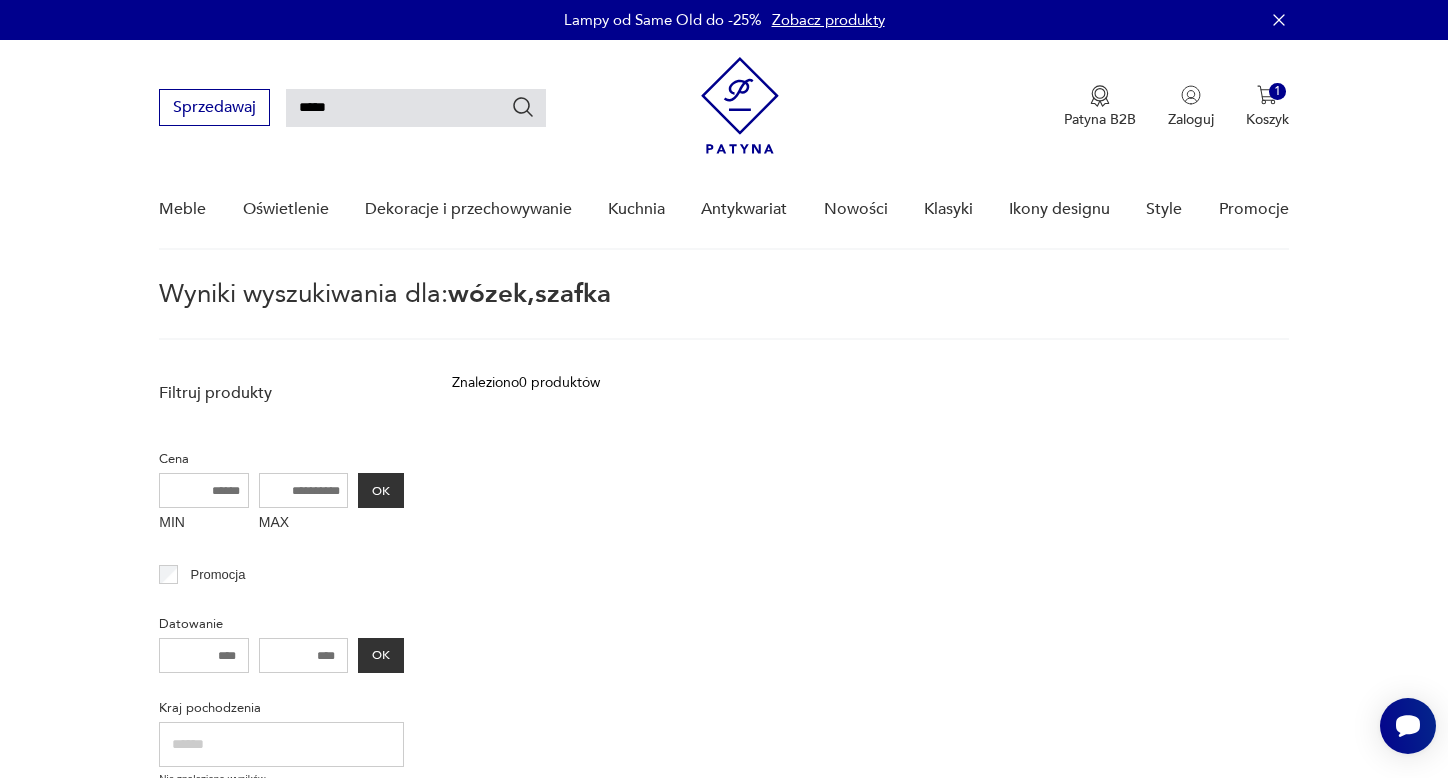 type on "*****" 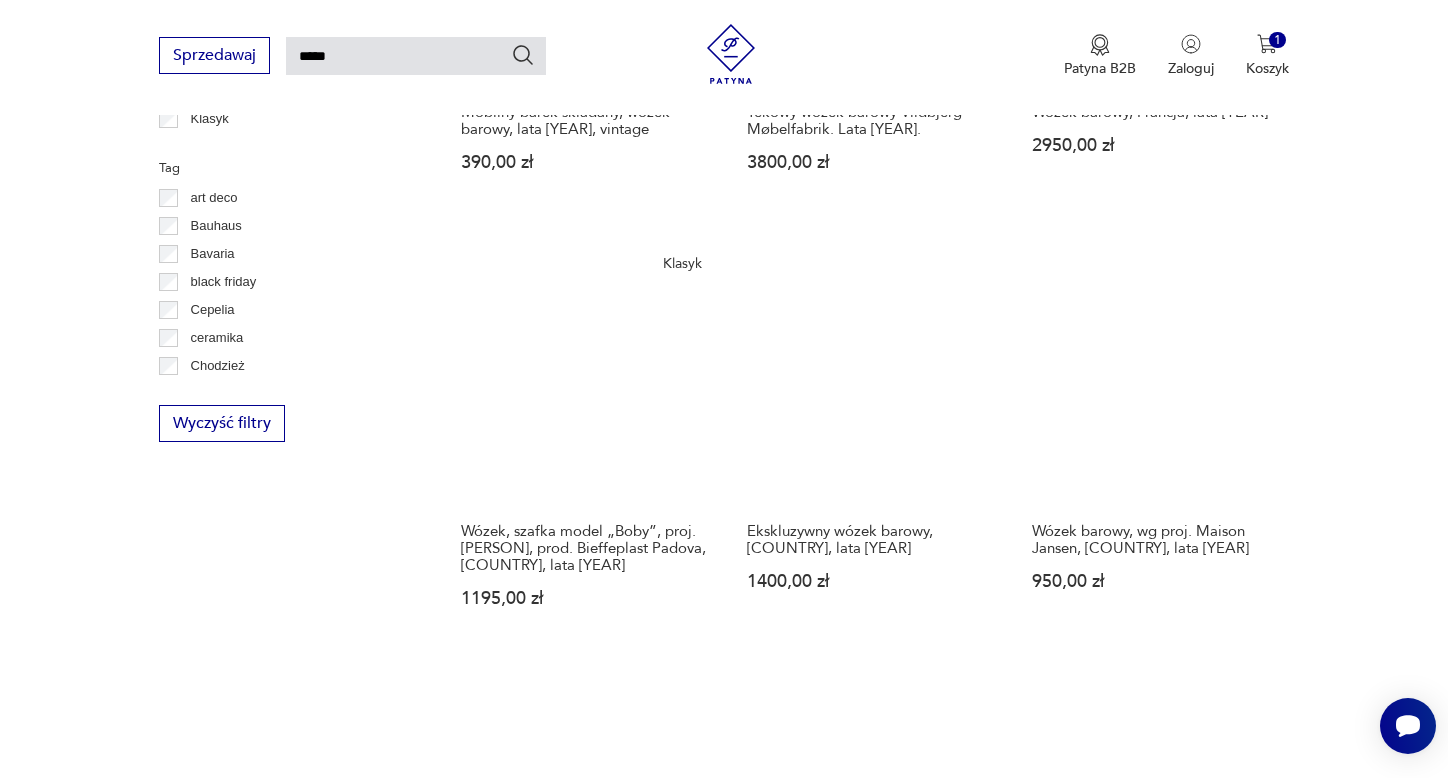scroll, scrollTop: 1271, scrollLeft: 0, axis: vertical 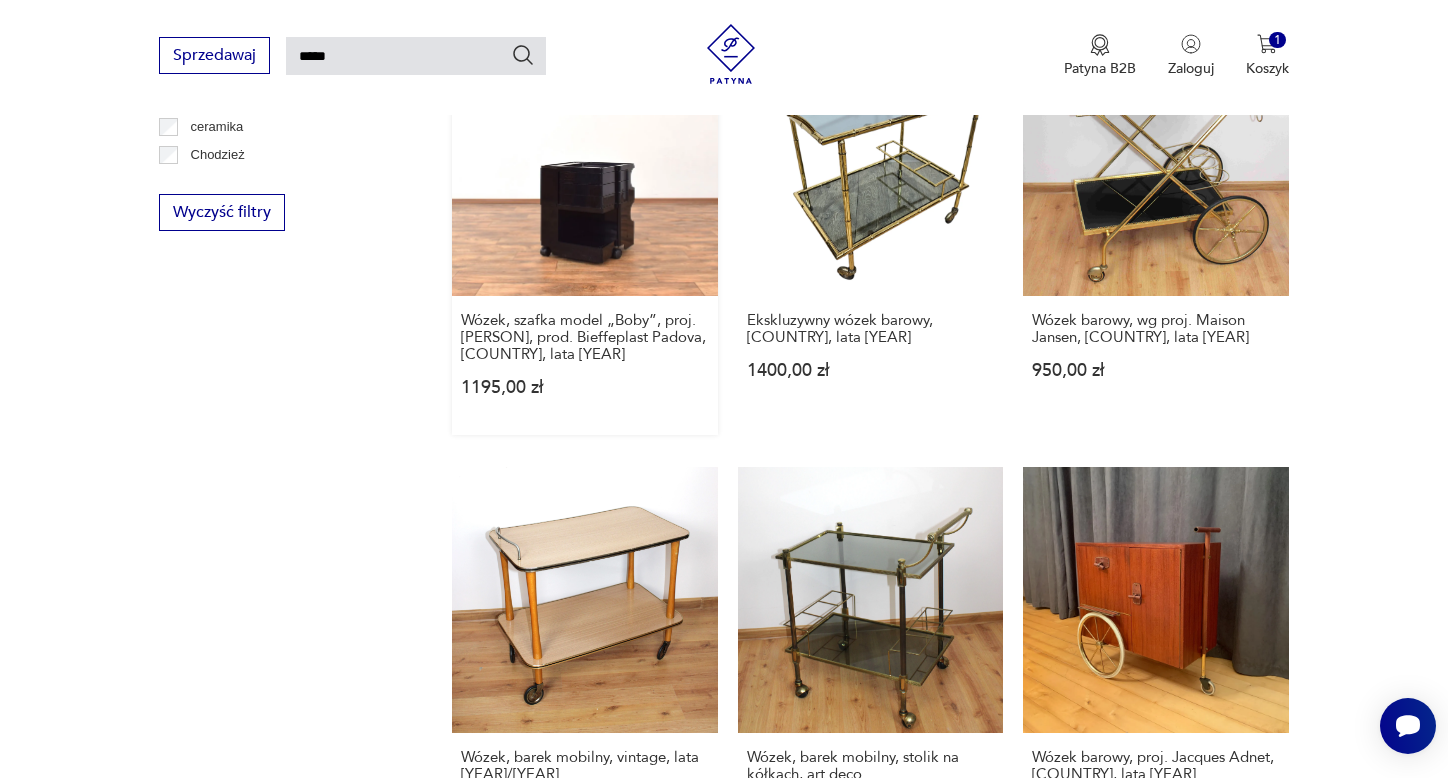click on "Klasyk Wózek, szafka model „Boby”, proj. [PERSON], prod. Bieffeplast Padova, [COUNTRY], lata [YEAR] [PRICE]" at bounding box center (584, 233) 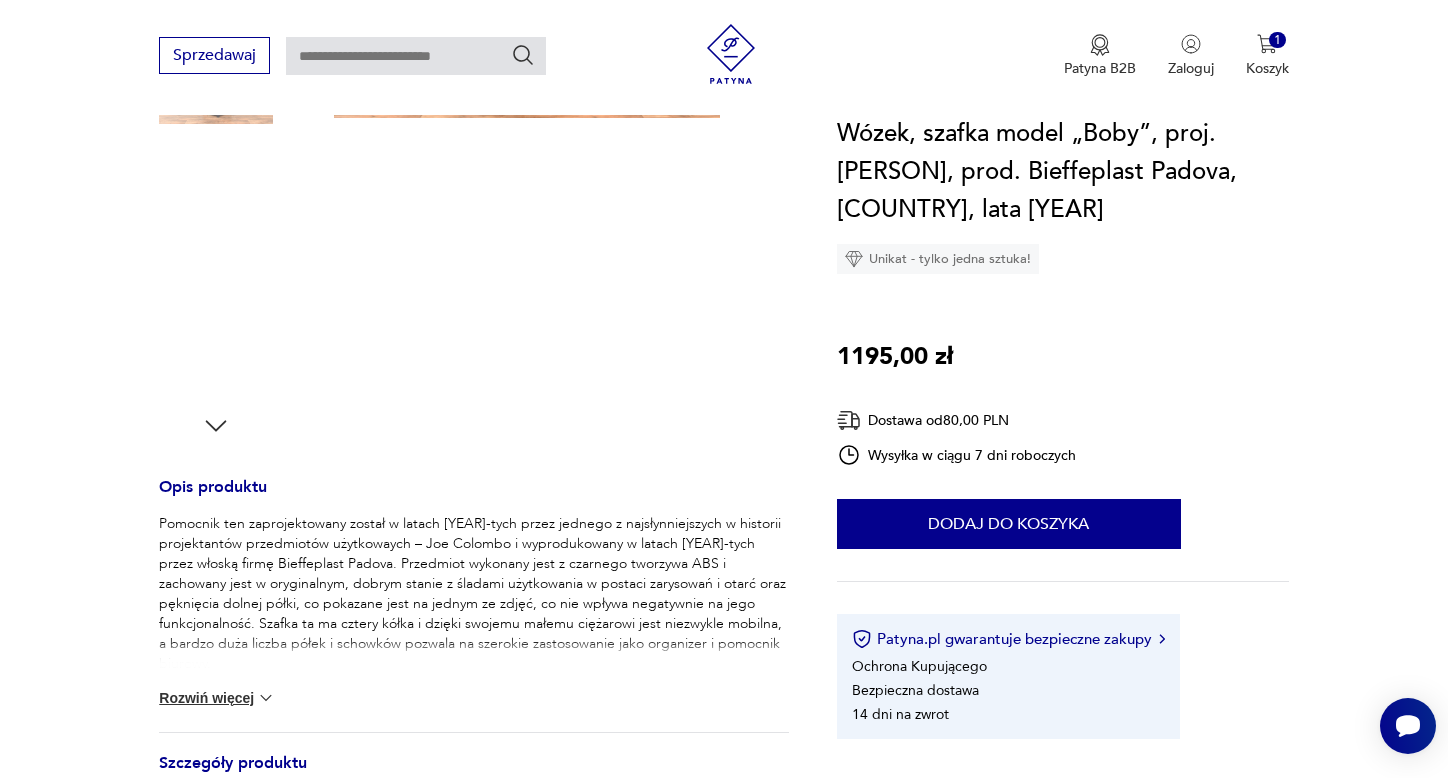 scroll, scrollTop: 500, scrollLeft: 0, axis: vertical 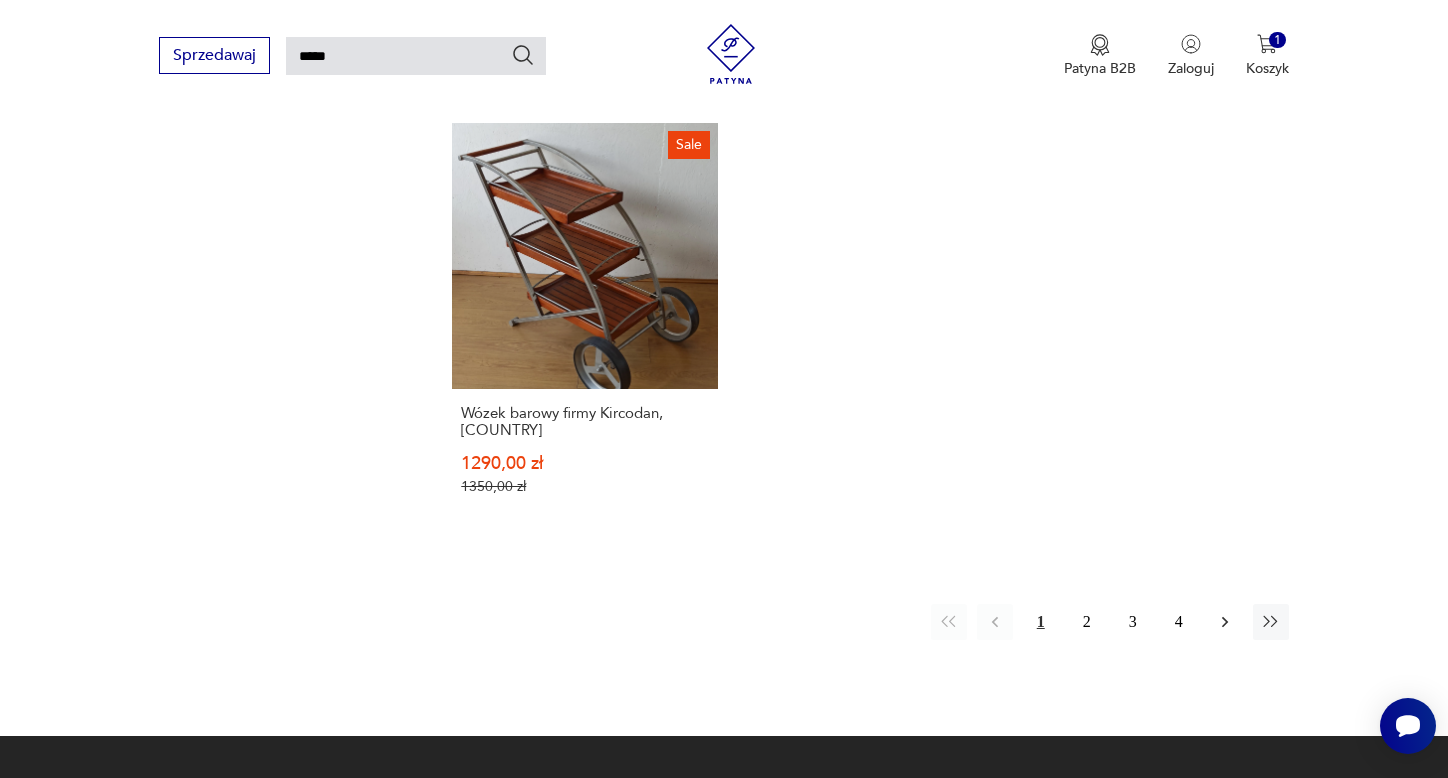 click at bounding box center (1225, 622) 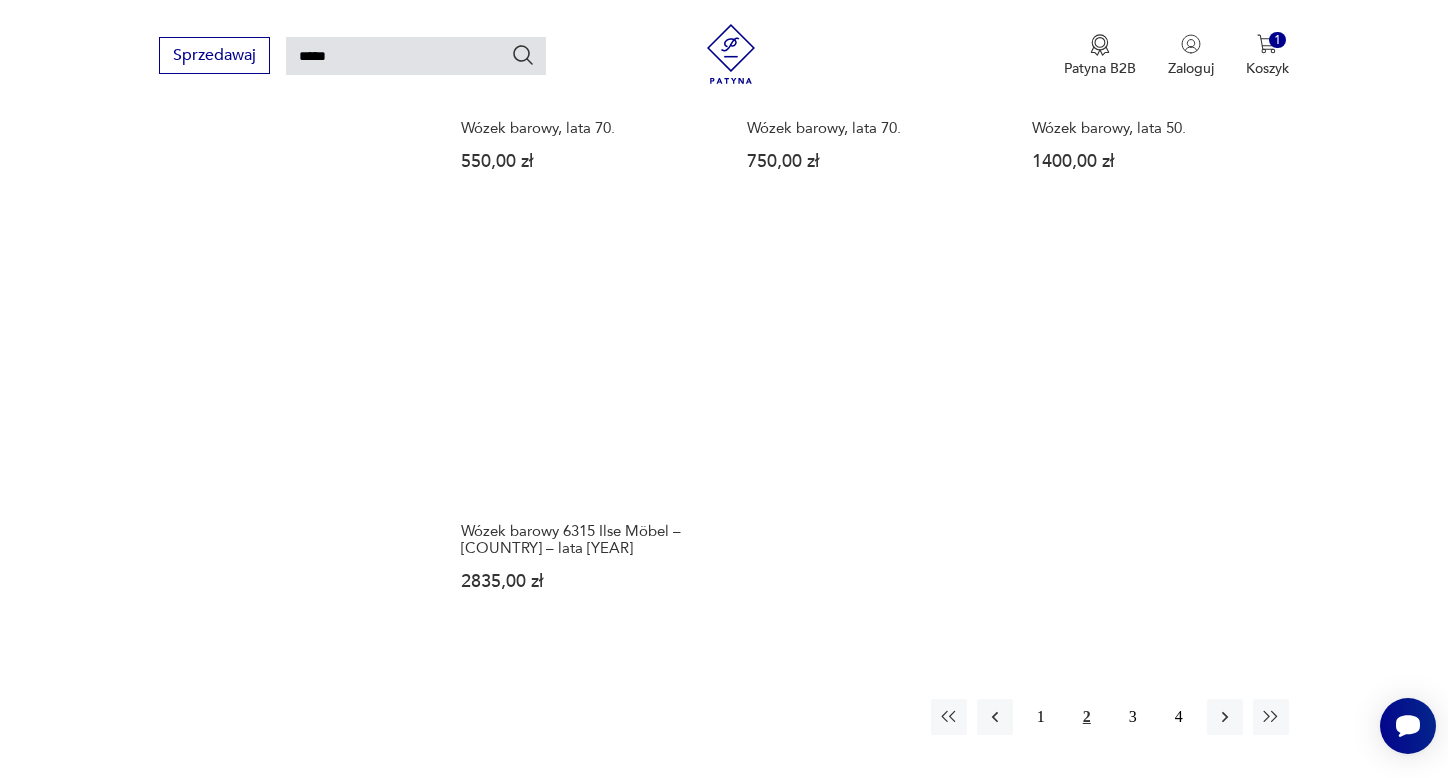 scroll, scrollTop: 2470, scrollLeft: 0, axis: vertical 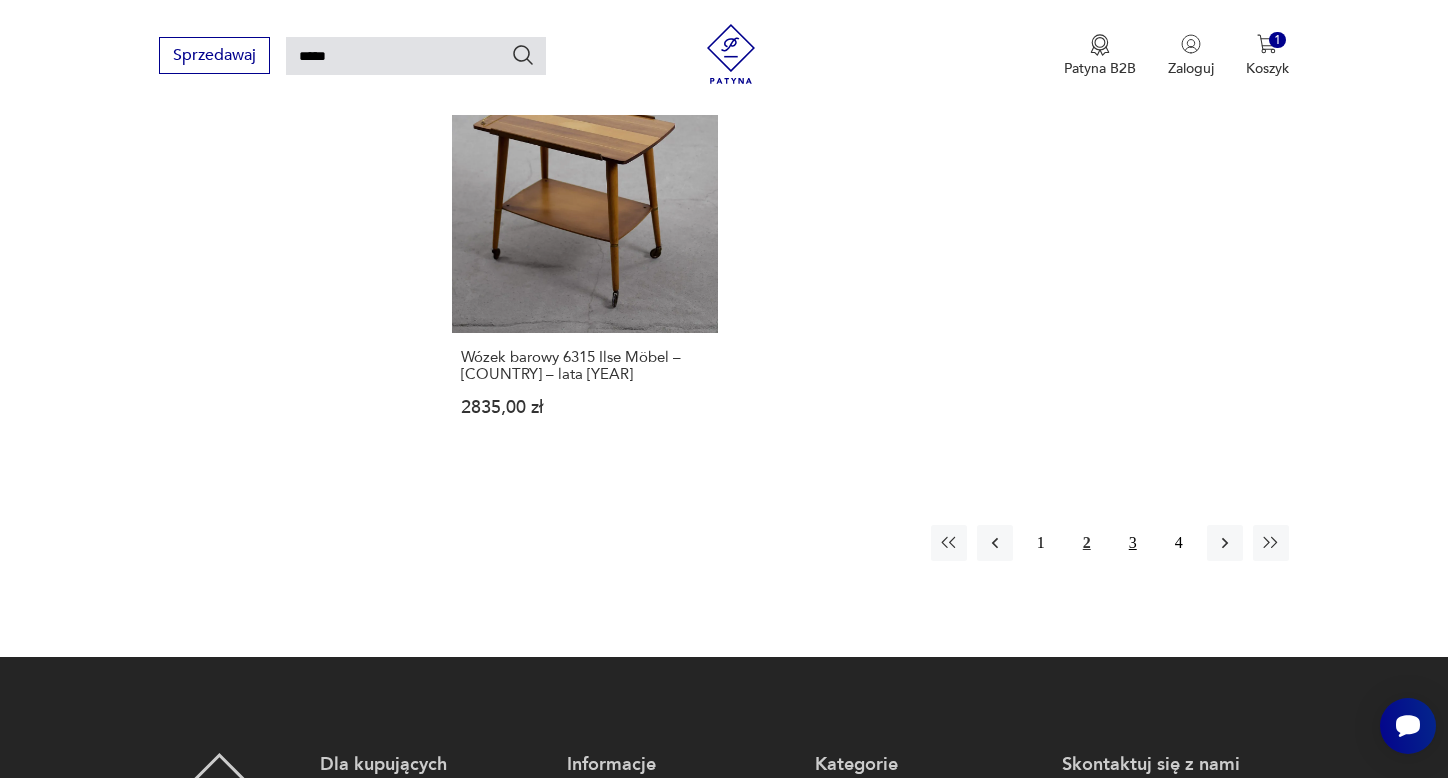 click on "3" at bounding box center [1133, 543] 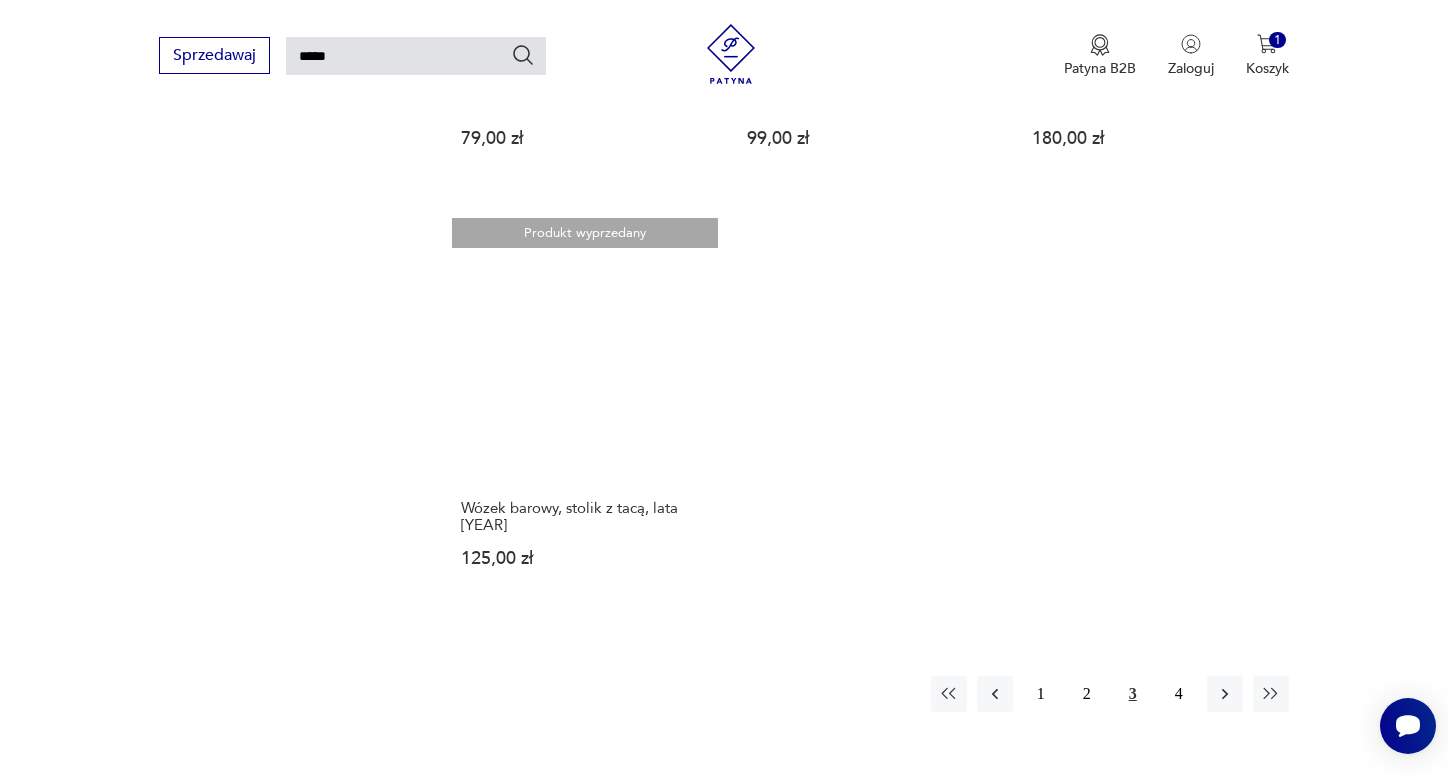 scroll, scrollTop: 2370, scrollLeft: 0, axis: vertical 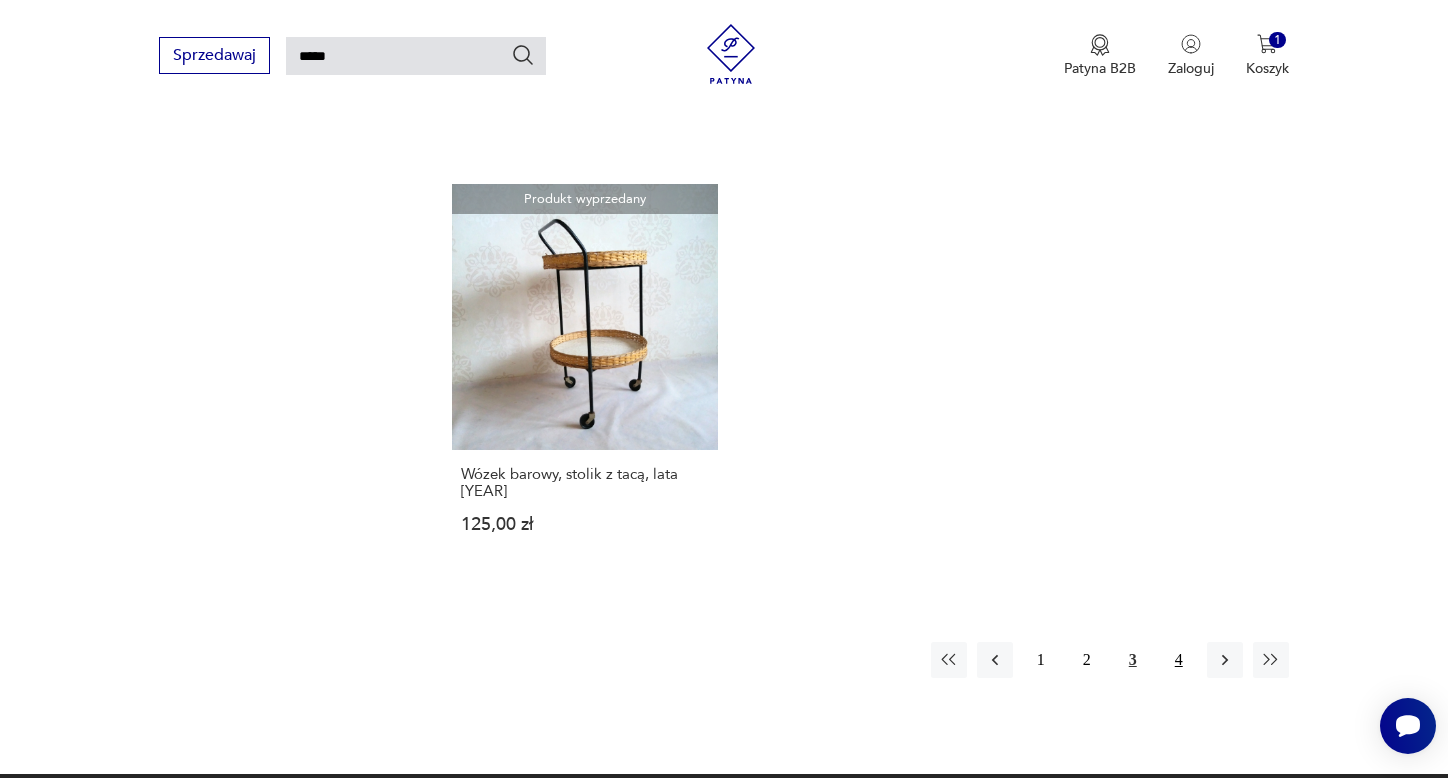 click on "4" at bounding box center [1179, 660] 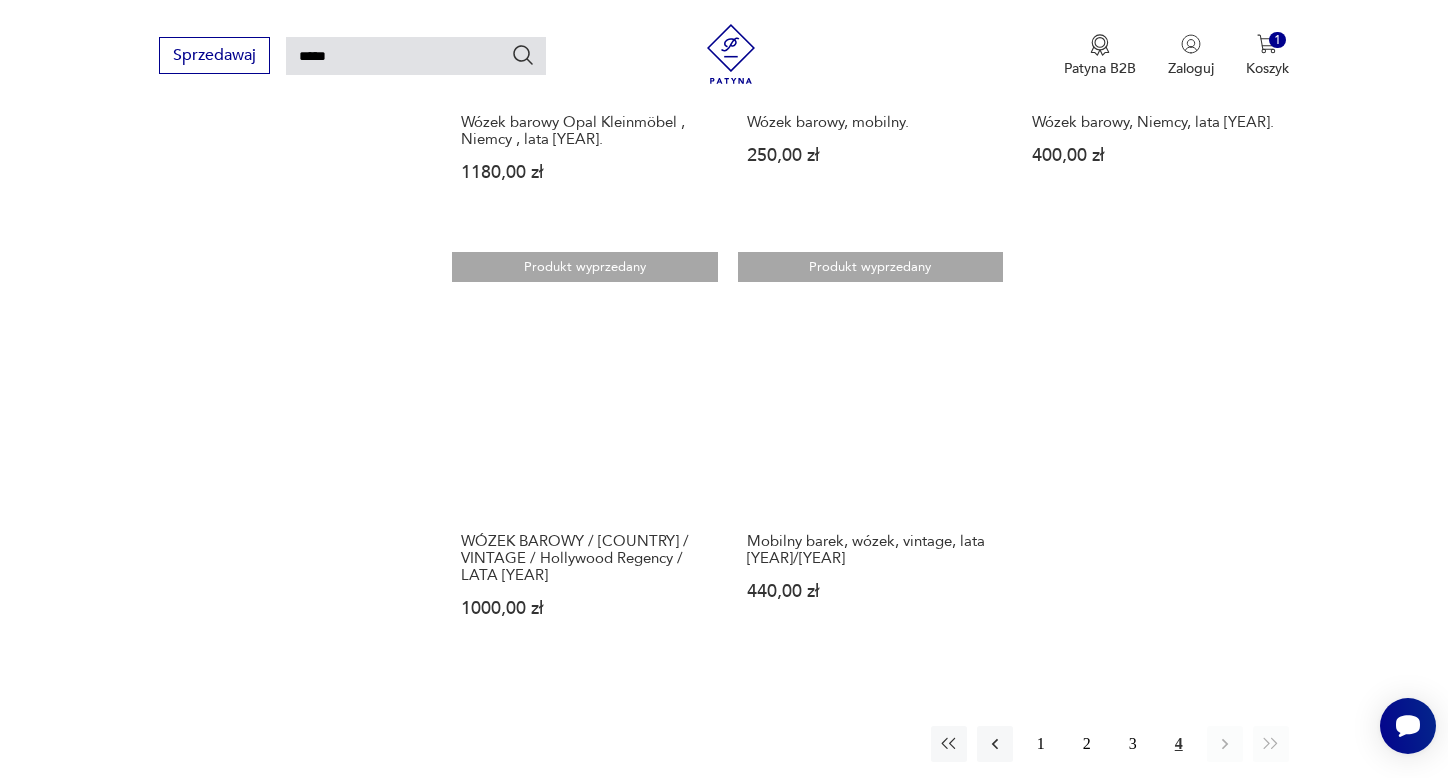 scroll, scrollTop: 2270, scrollLeft: 0, axis: vertical 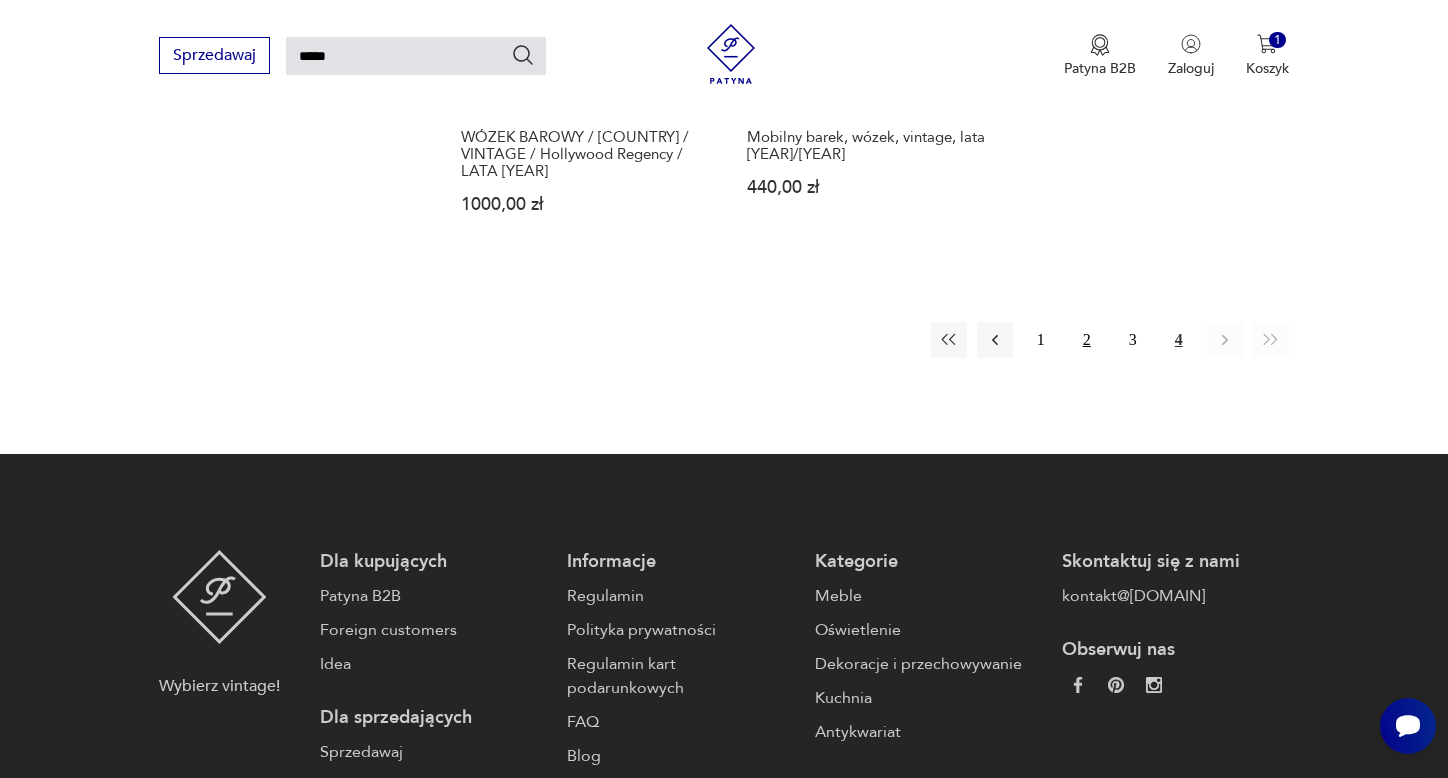click on "2" at bounding box center (1087, 340) 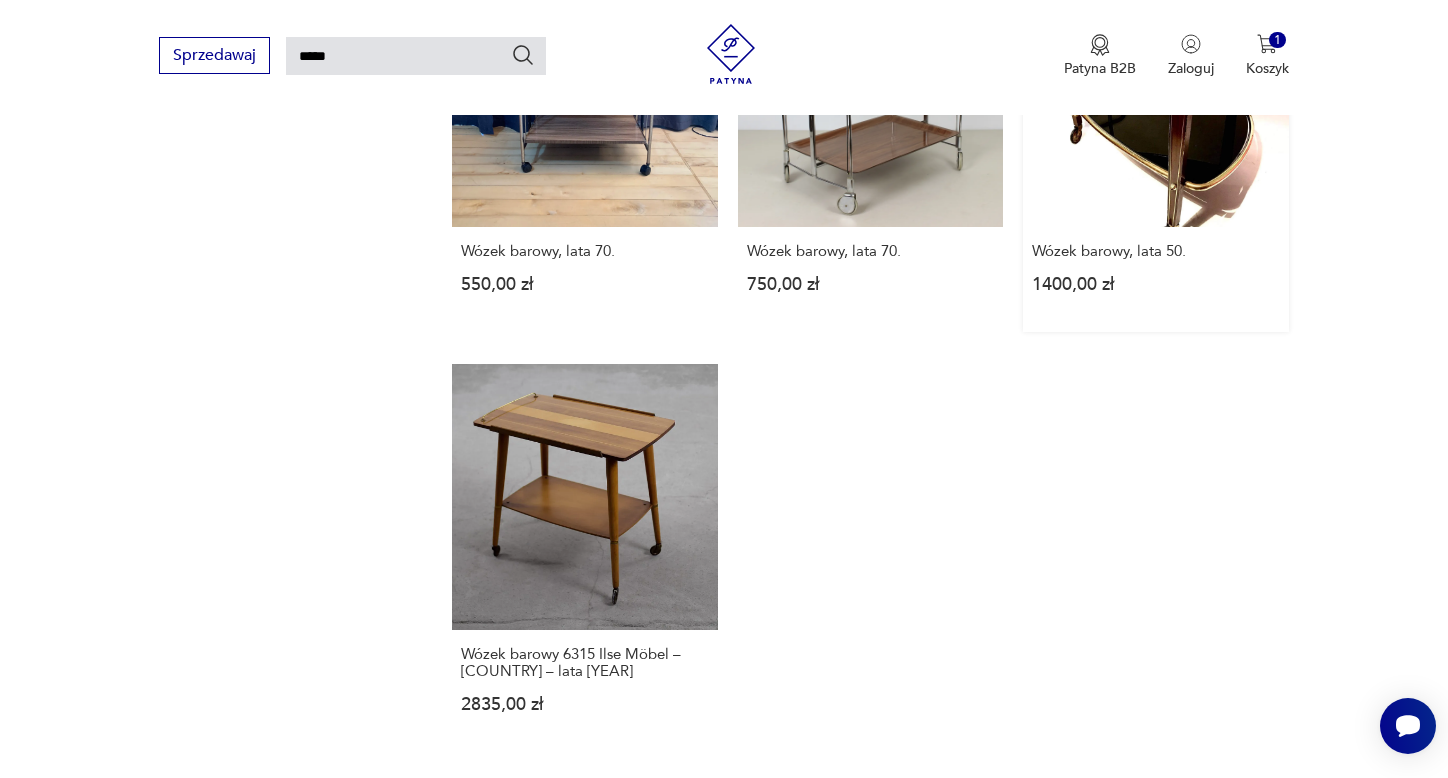 scroll, scrollTop: 2570, scrollLeft: 0, axis: vertical 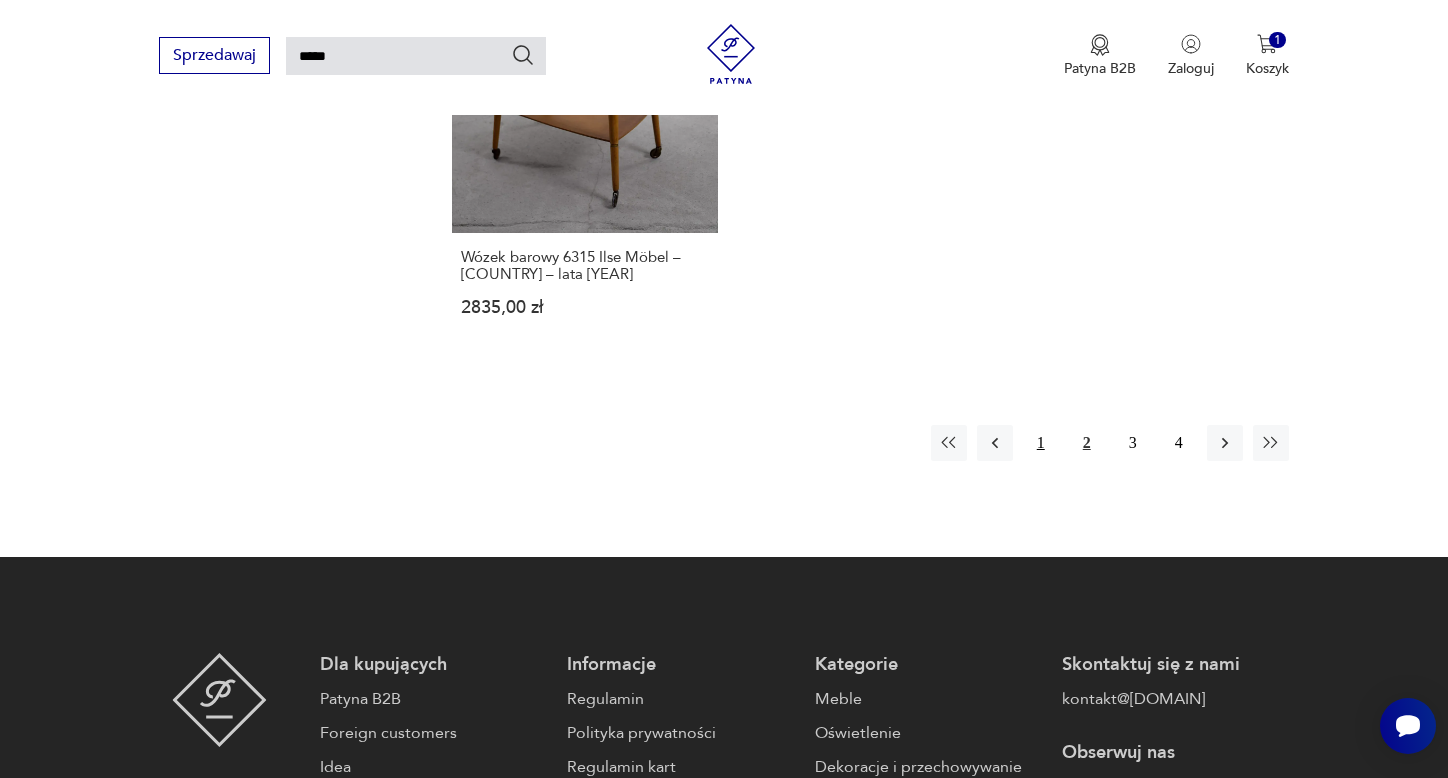 click on "1" at bounding box center (1041, 443) 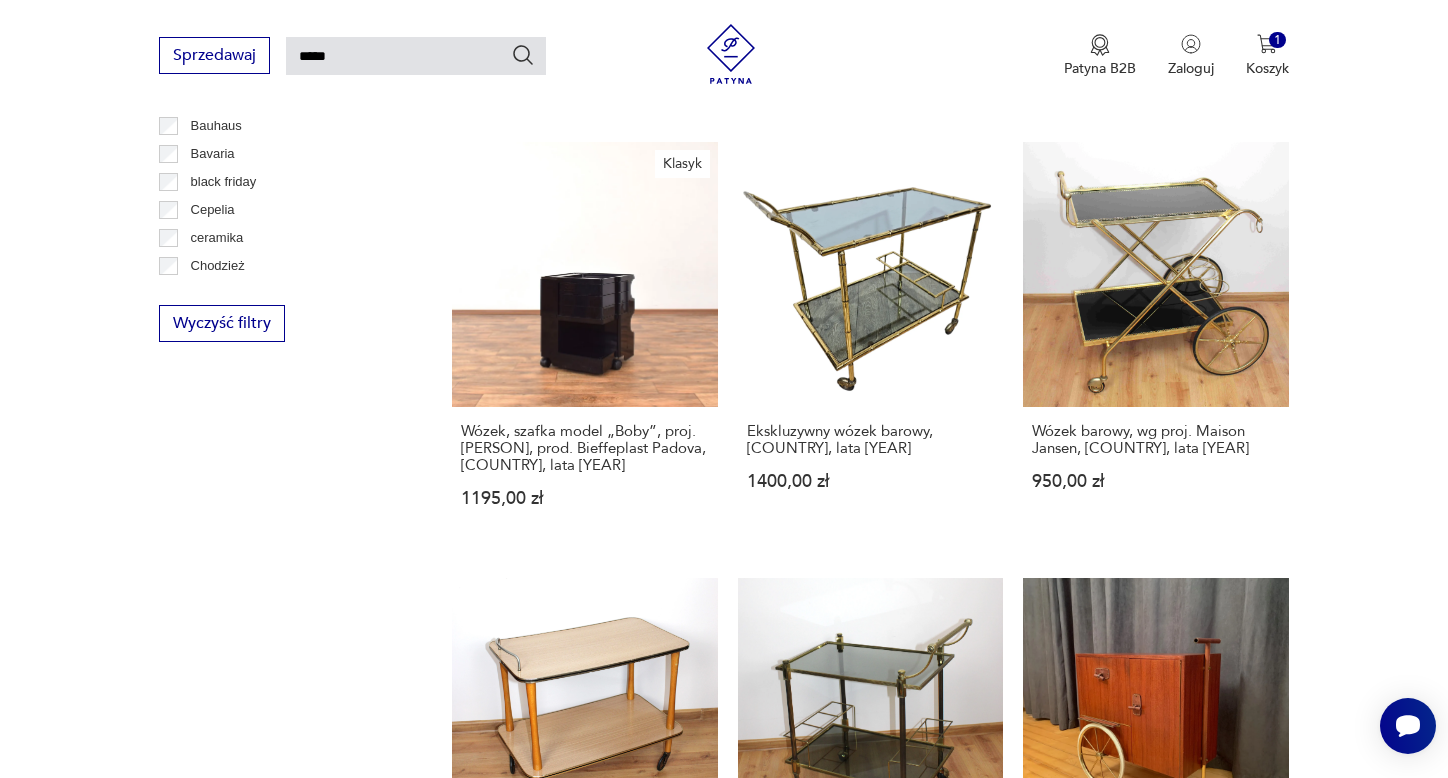 scroll, scrollTop: 1170, scrollLeft: 0, axis: vertical 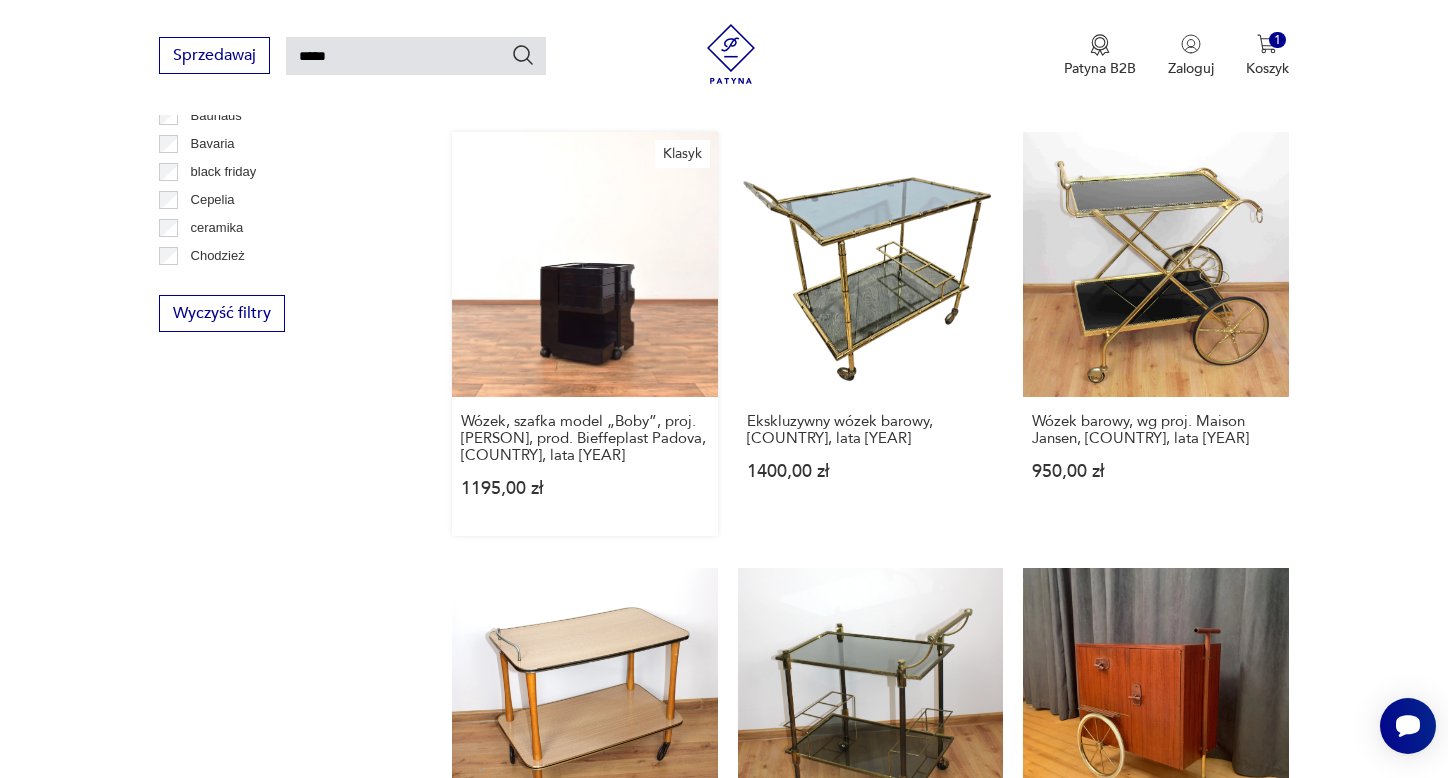 click on "Klasyk Wózek, szafka model „Boby”, proj. [PERSON], prod. Bieffeplast Padova, [COUNTRY], lata [YEAR] [PRICE]" at bounding box center [584, 334] 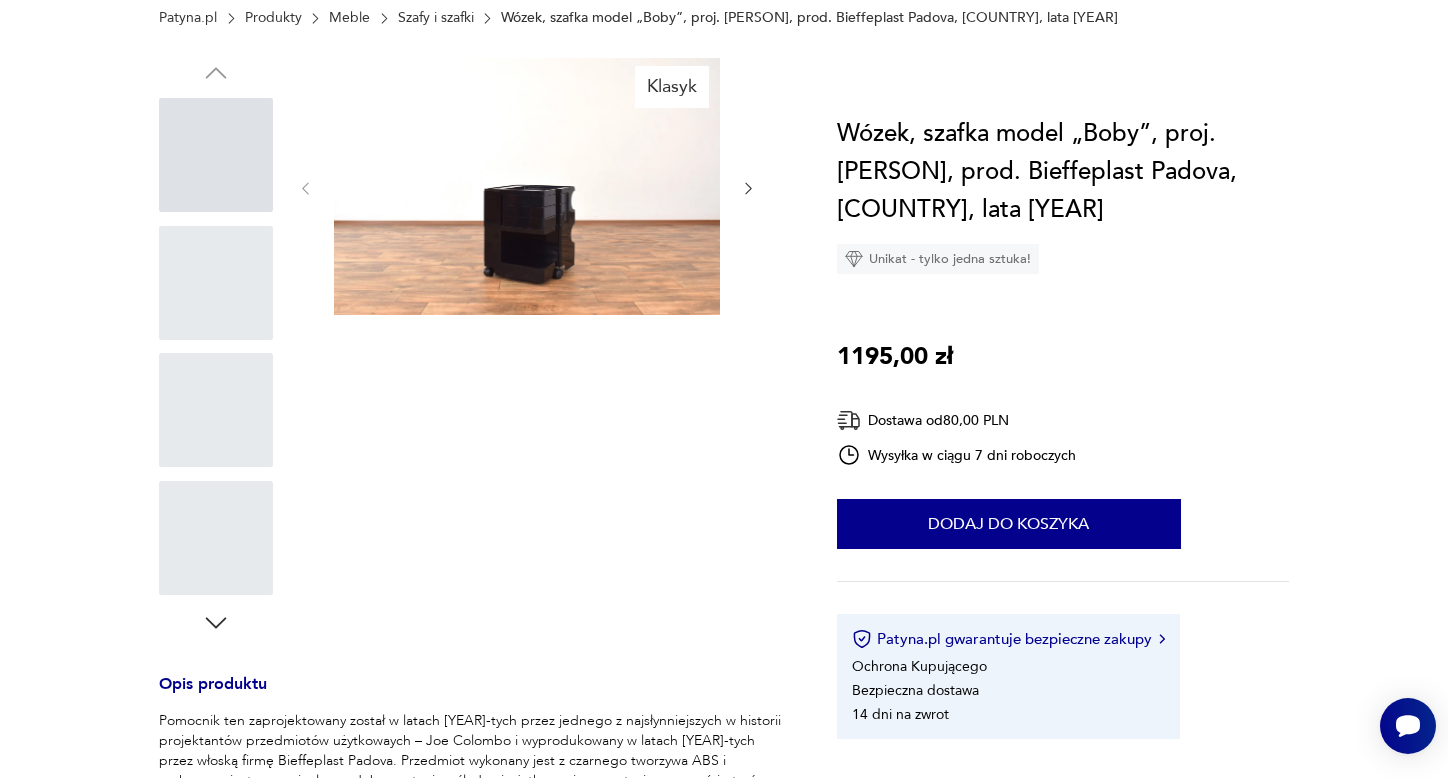 scroll, scrollTop: 0, scrollLeft: 0, axis: both 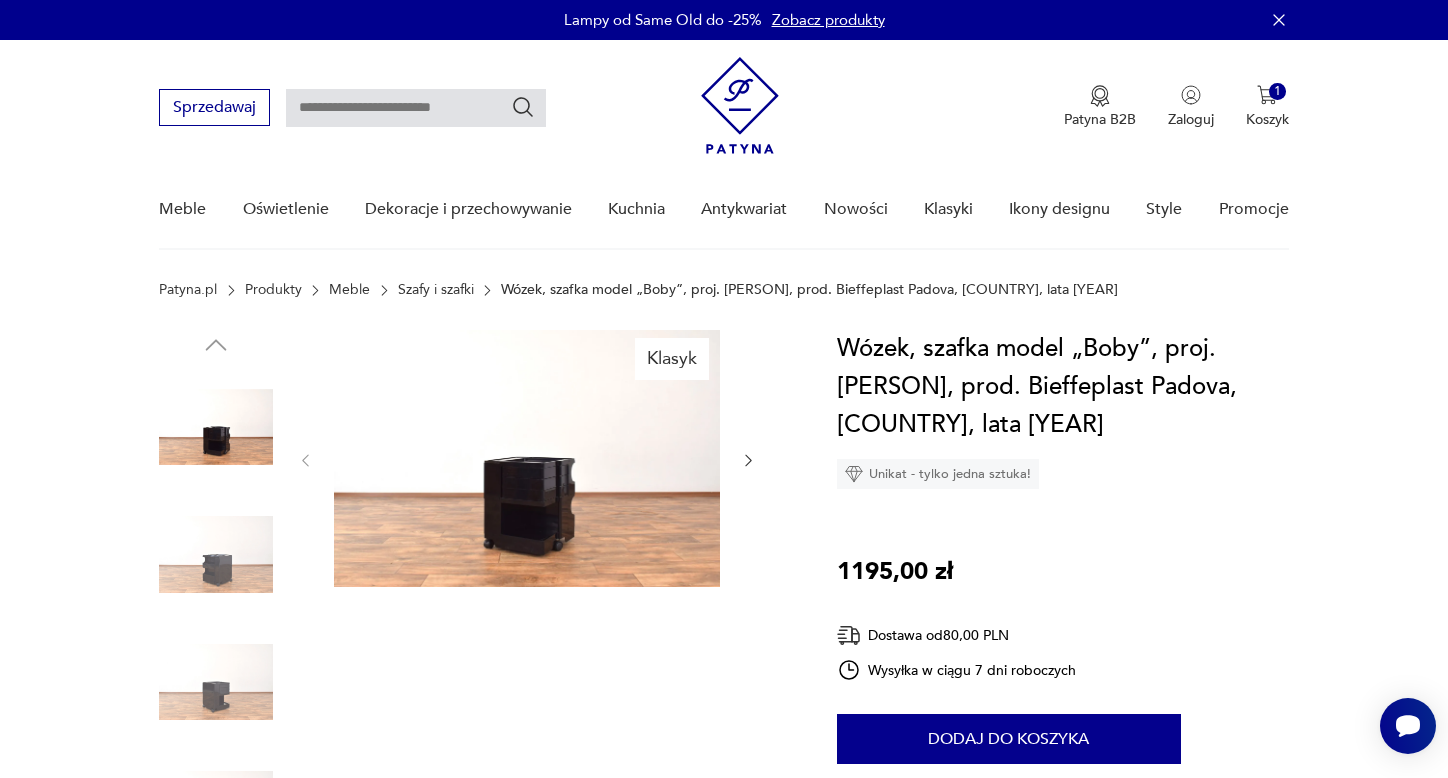 click at bounding box center (527, 458) 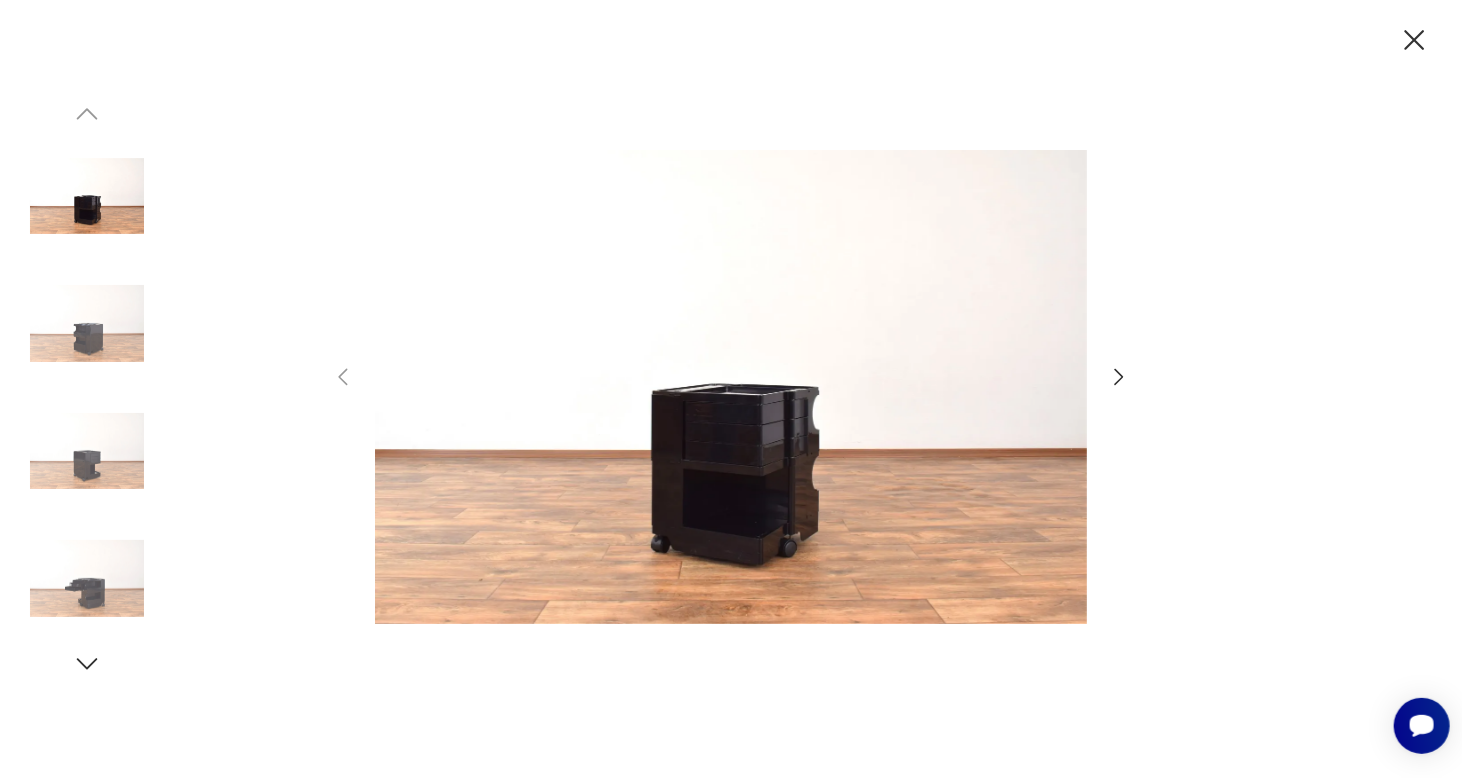 click at bounding box center [1119, 377] 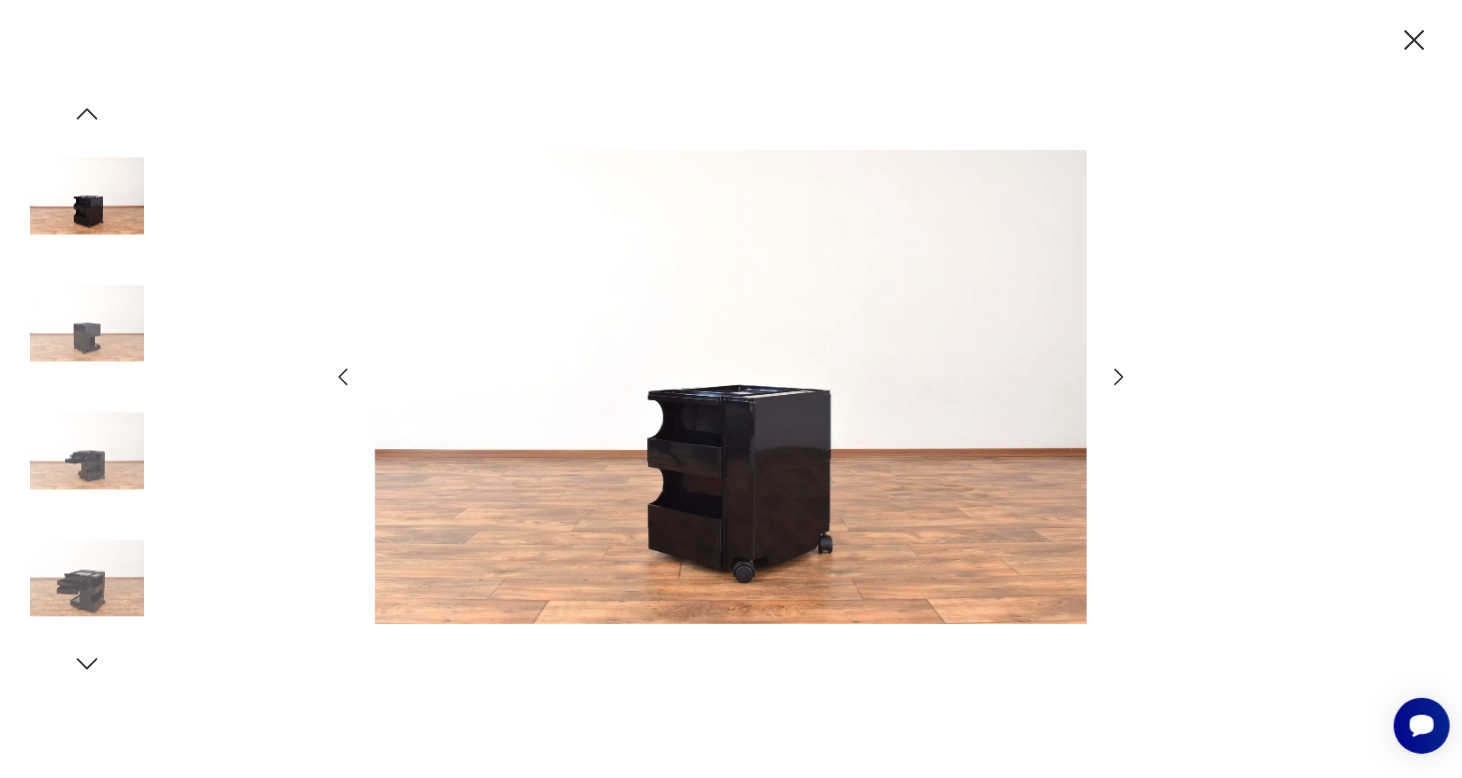 click at bounding box center [1119, 377] 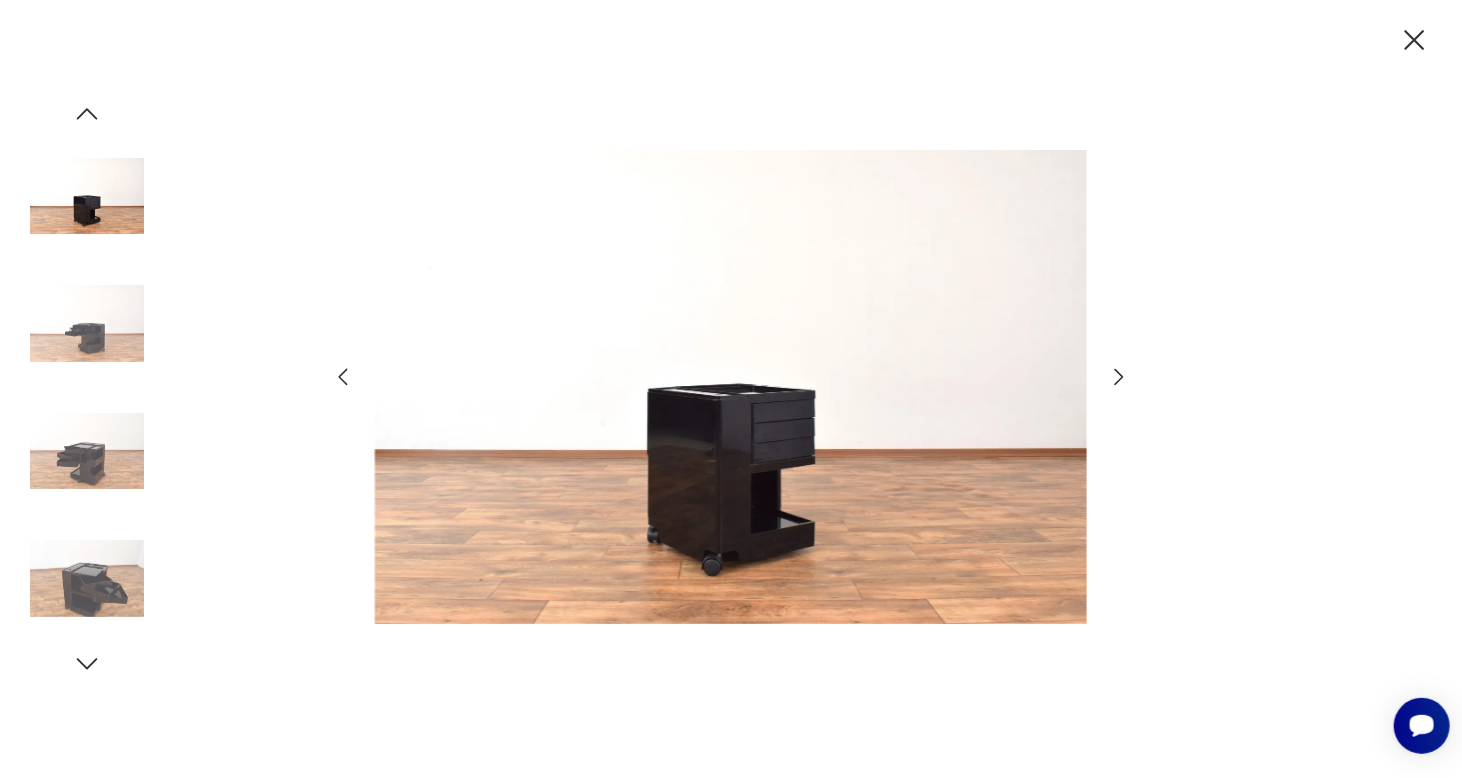 click at bounding box center [1119, 377] 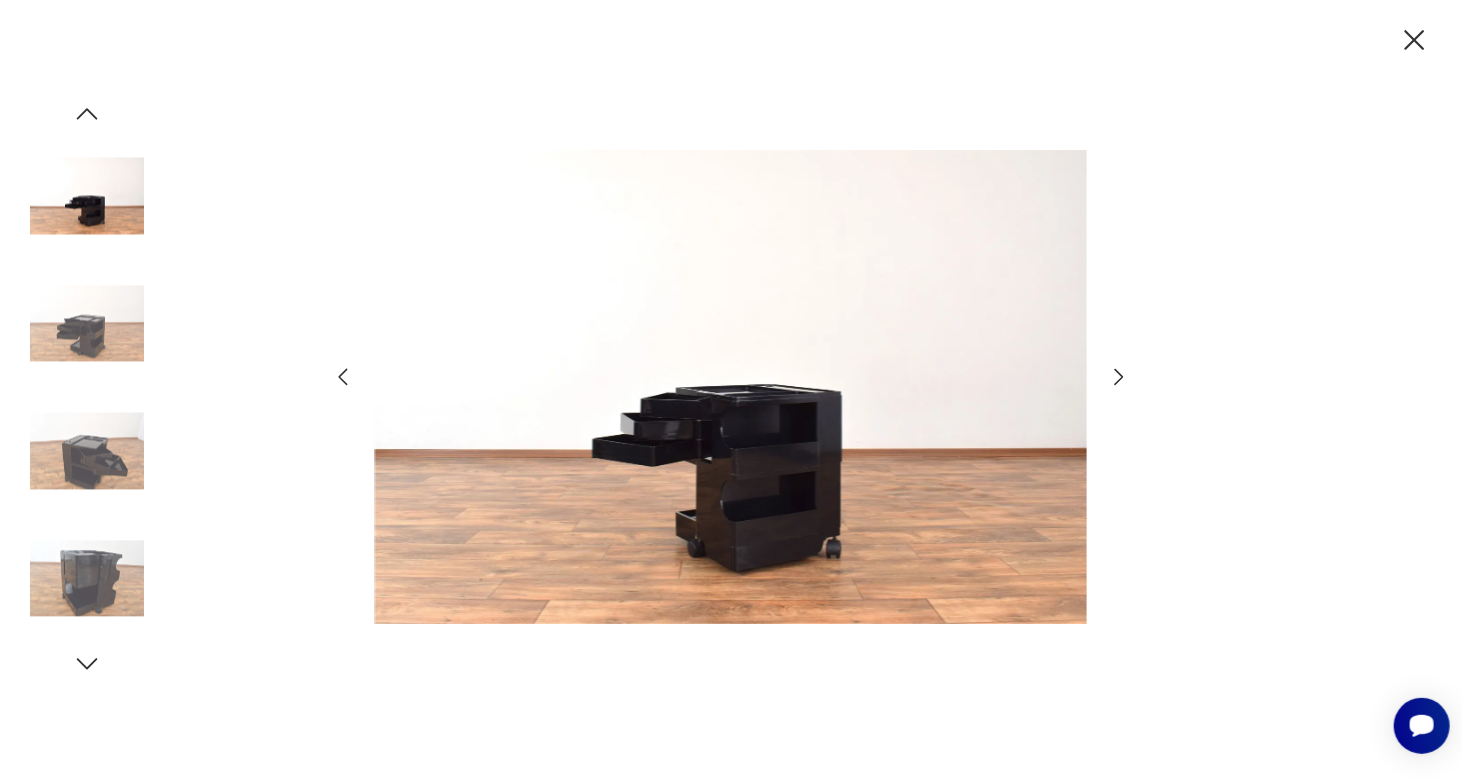 click at bounding box center [1119, 377] 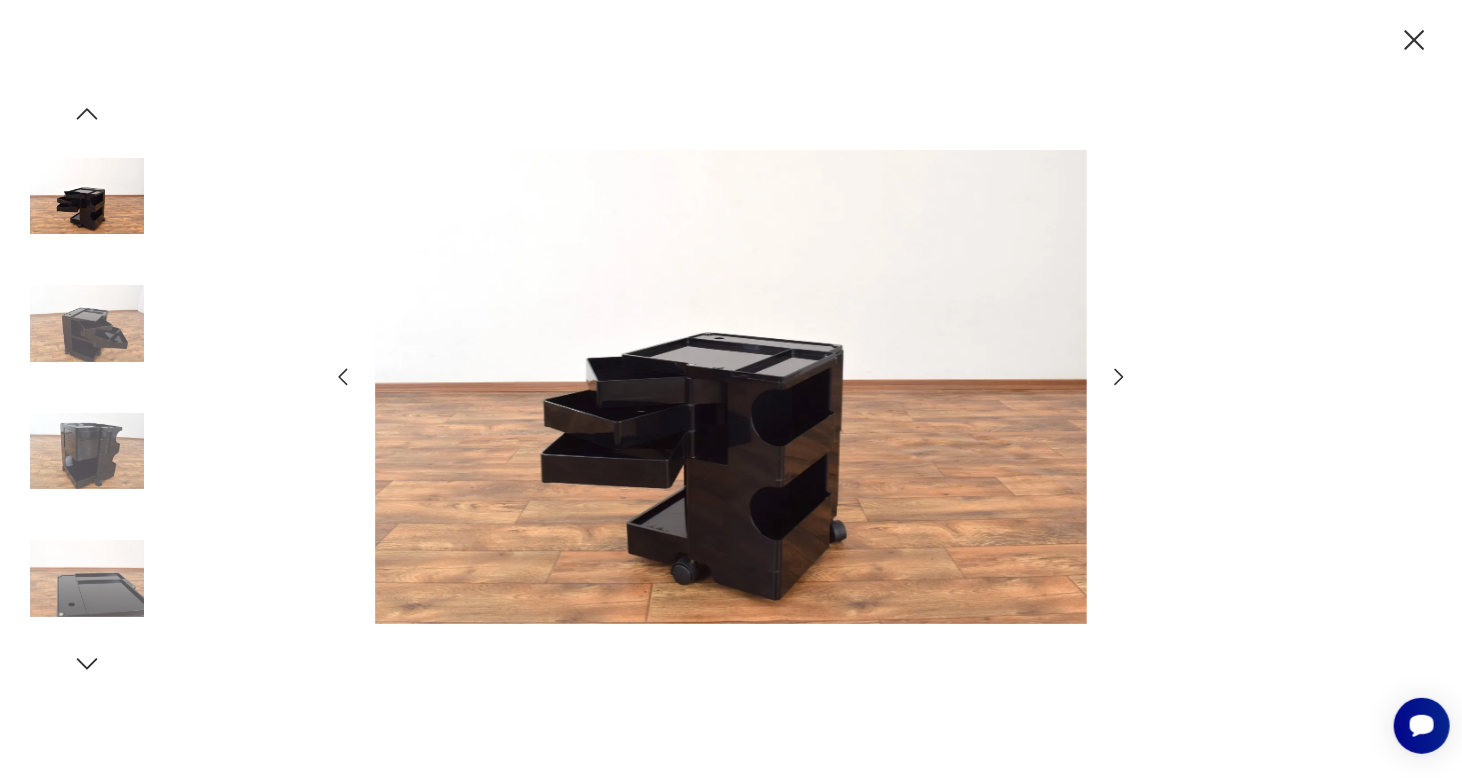 click at bounding box center (1119, 377) 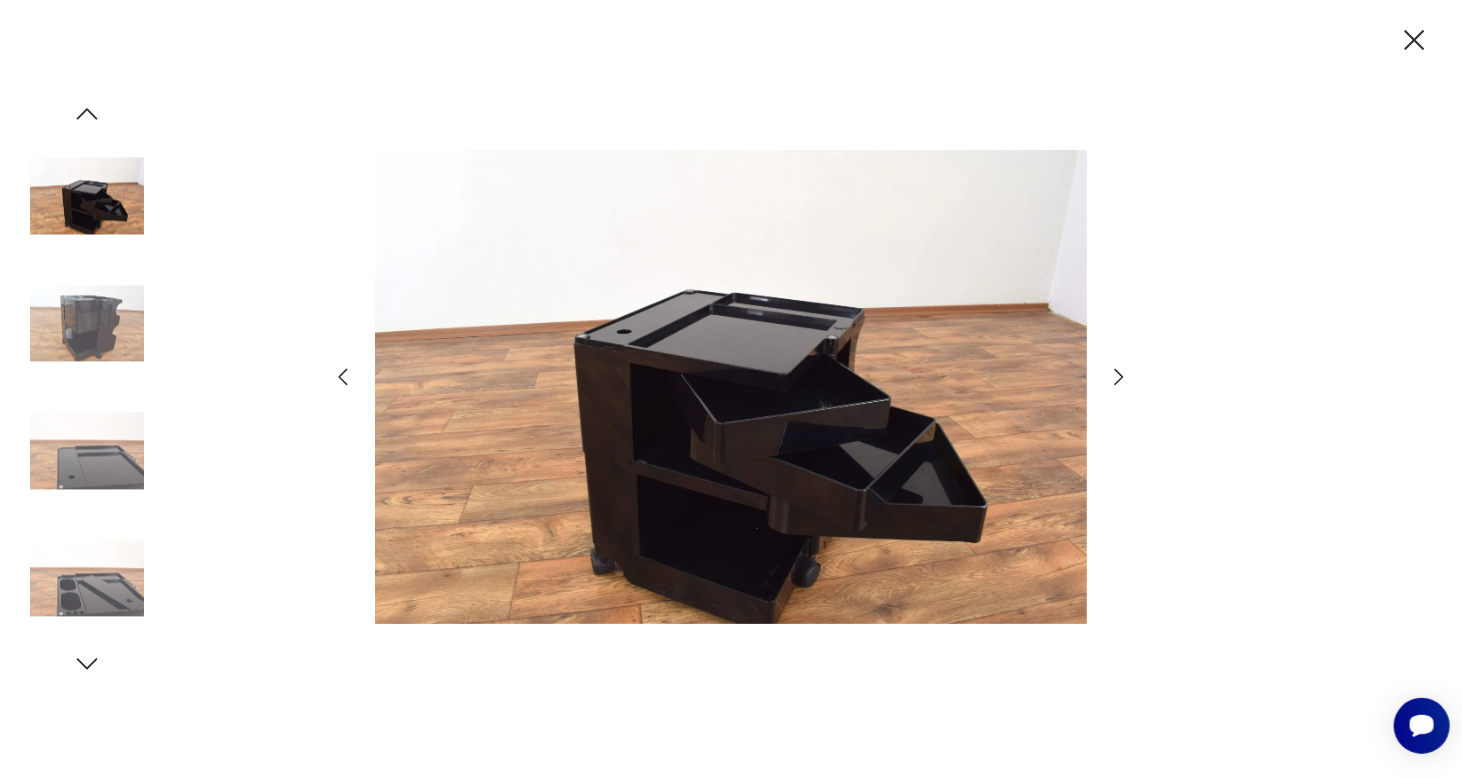 click at bounding box center (1119, 377) 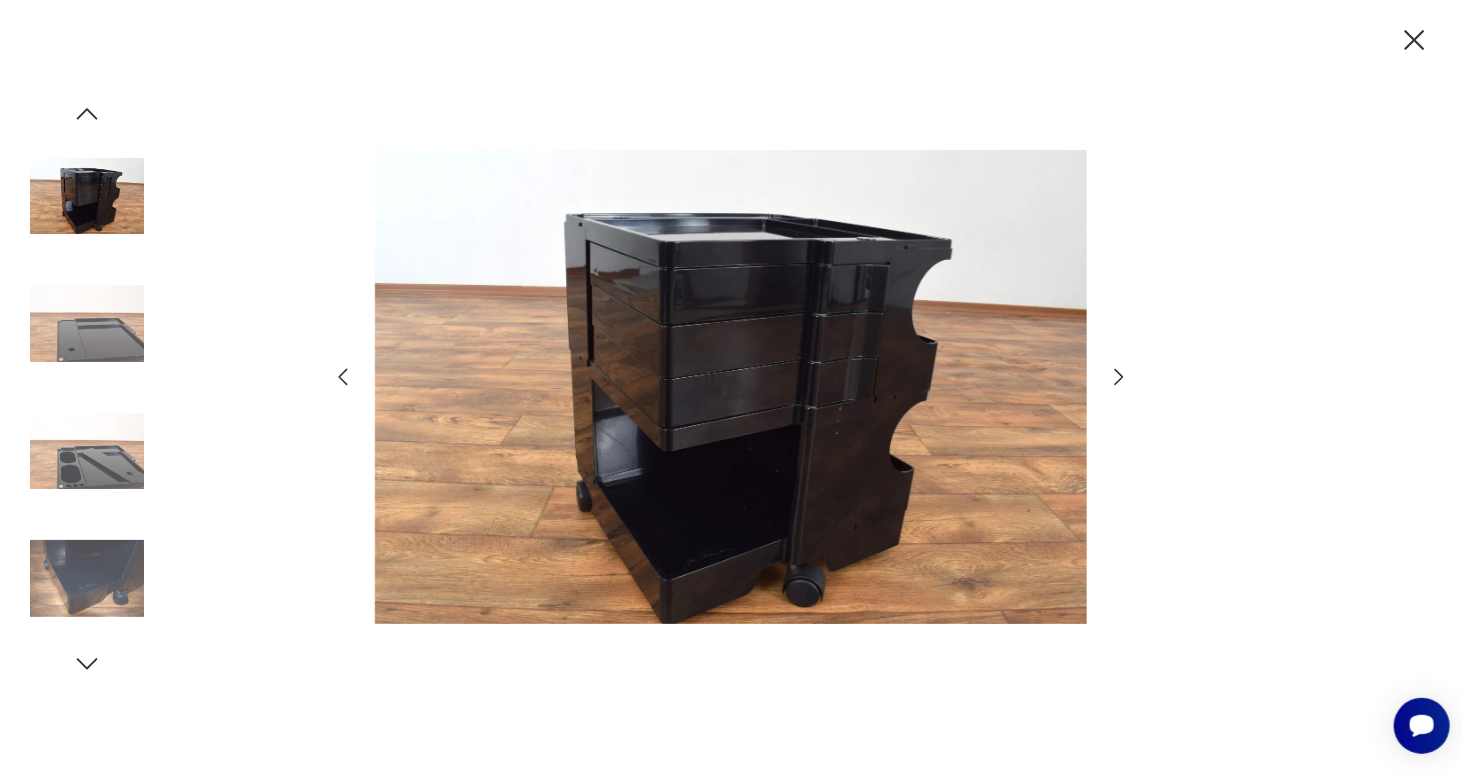 click at bounding box center [1119, 377] 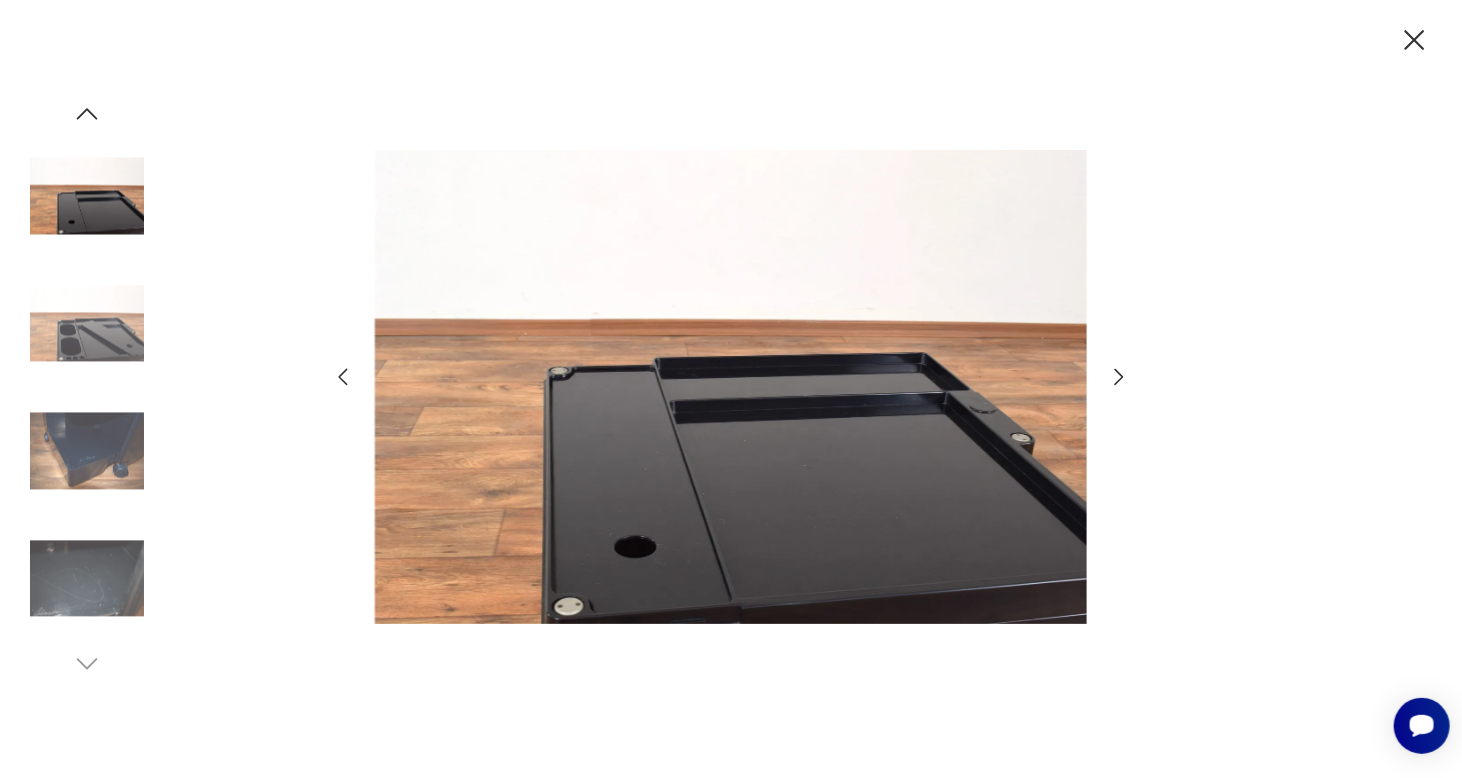 click at bounding box center (1119, 377) 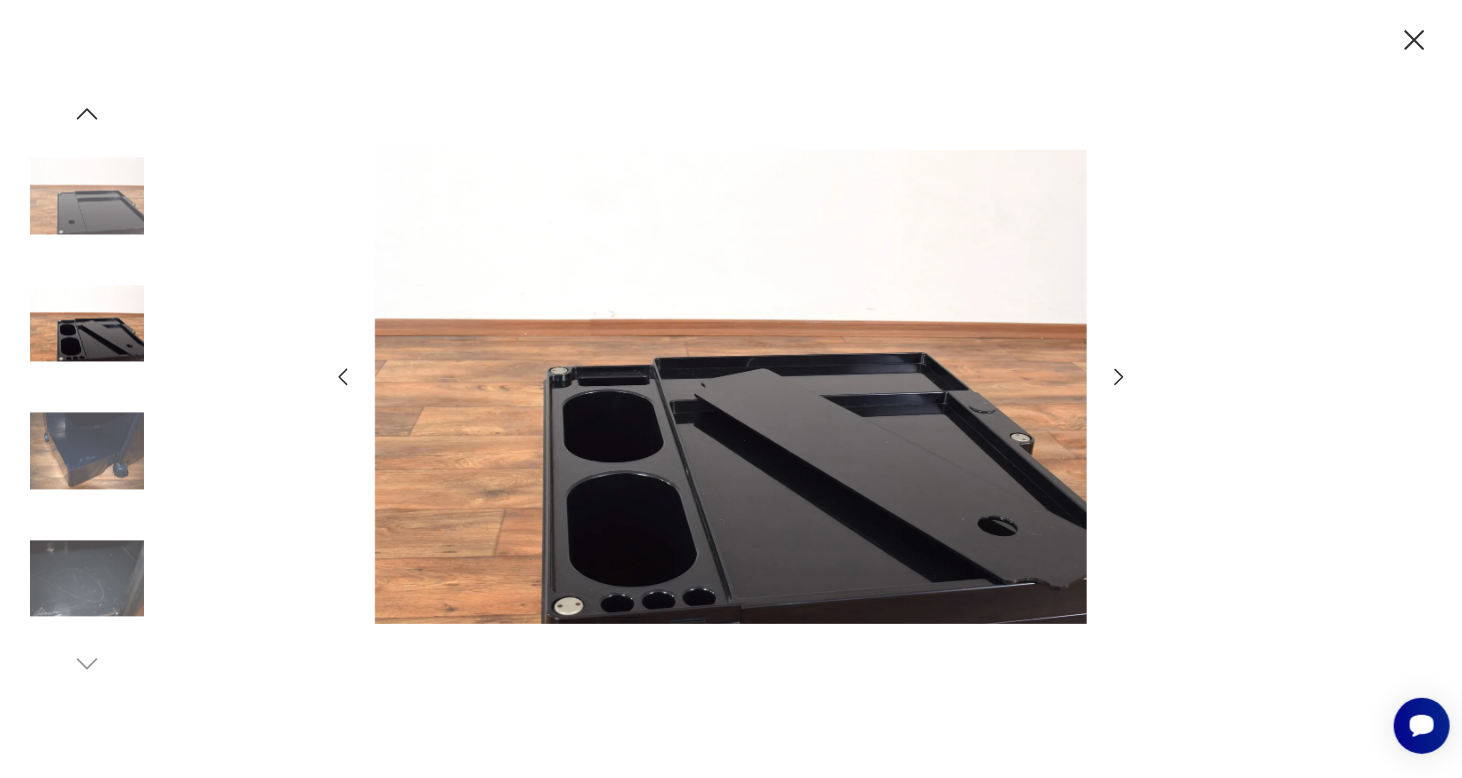 click at bounding box center [1119, 377] 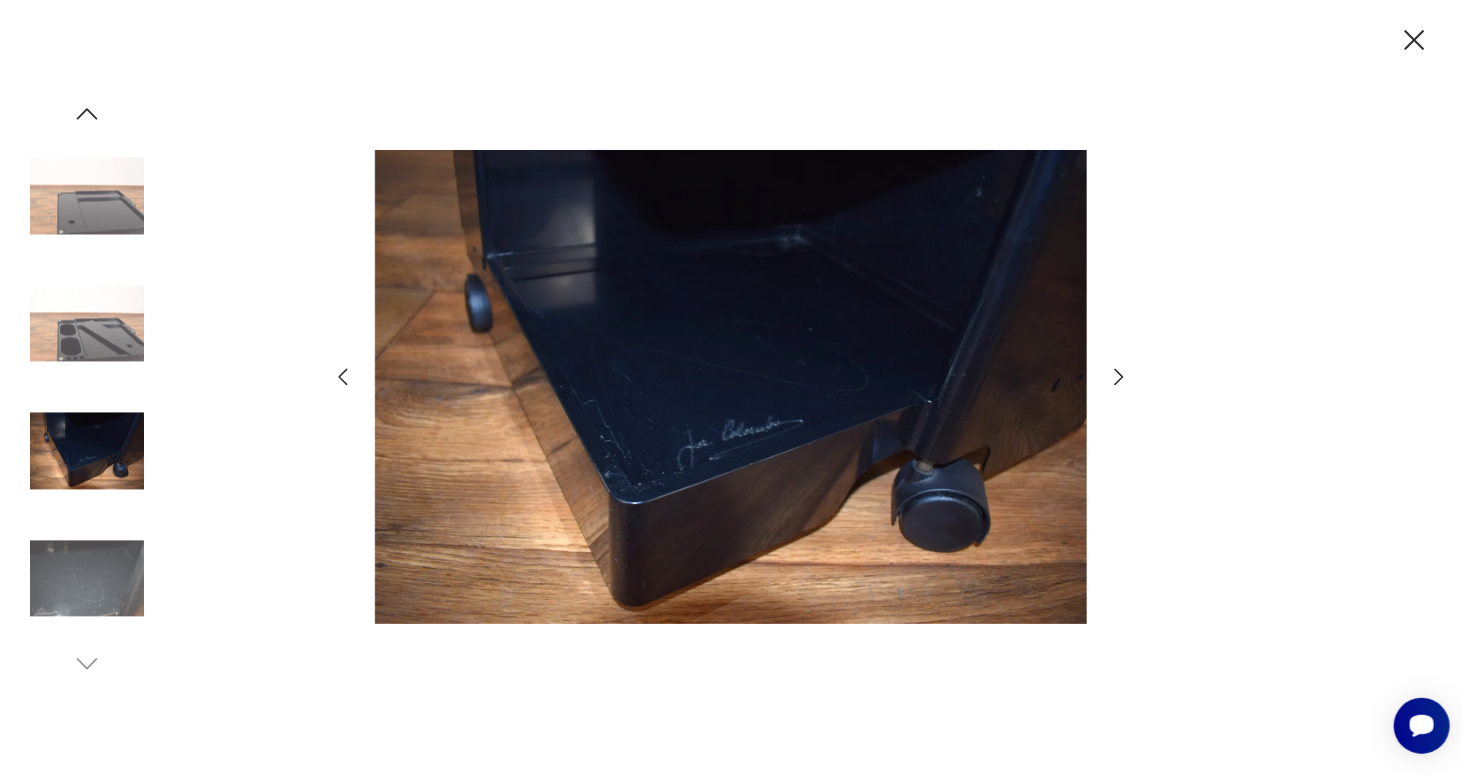 click at bounding box center [1119, 377] 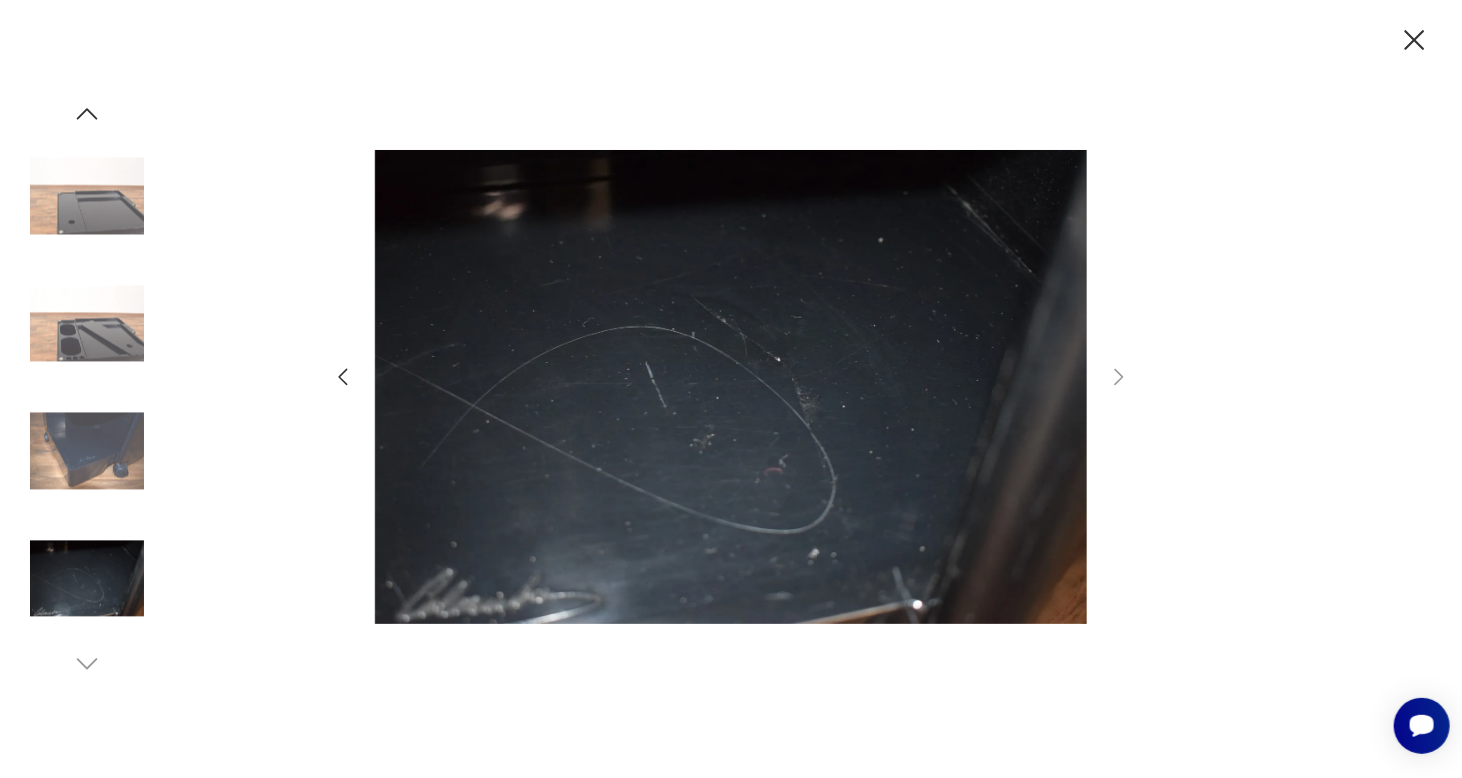 click at bounding box center (1414, 40) 